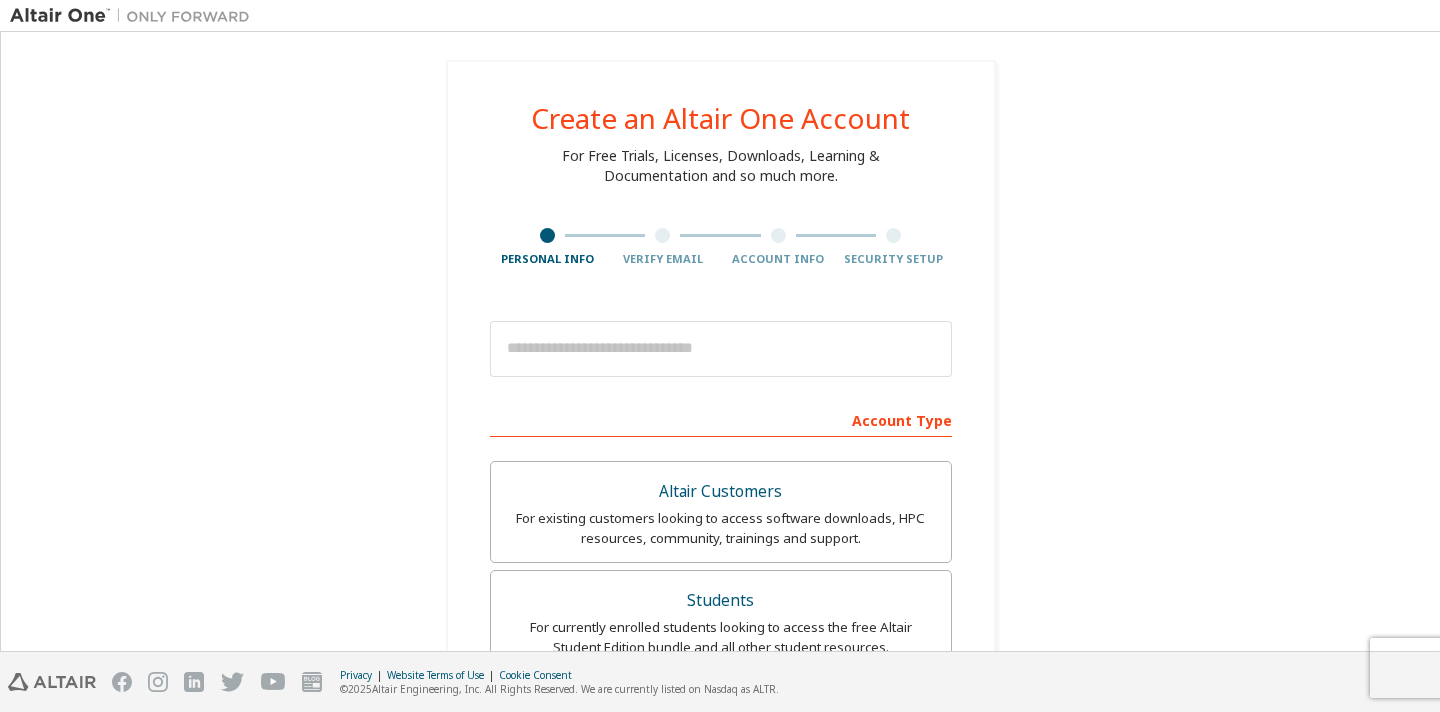 scroll, scrollTop: 0, scrollLeft: 0, axis: both 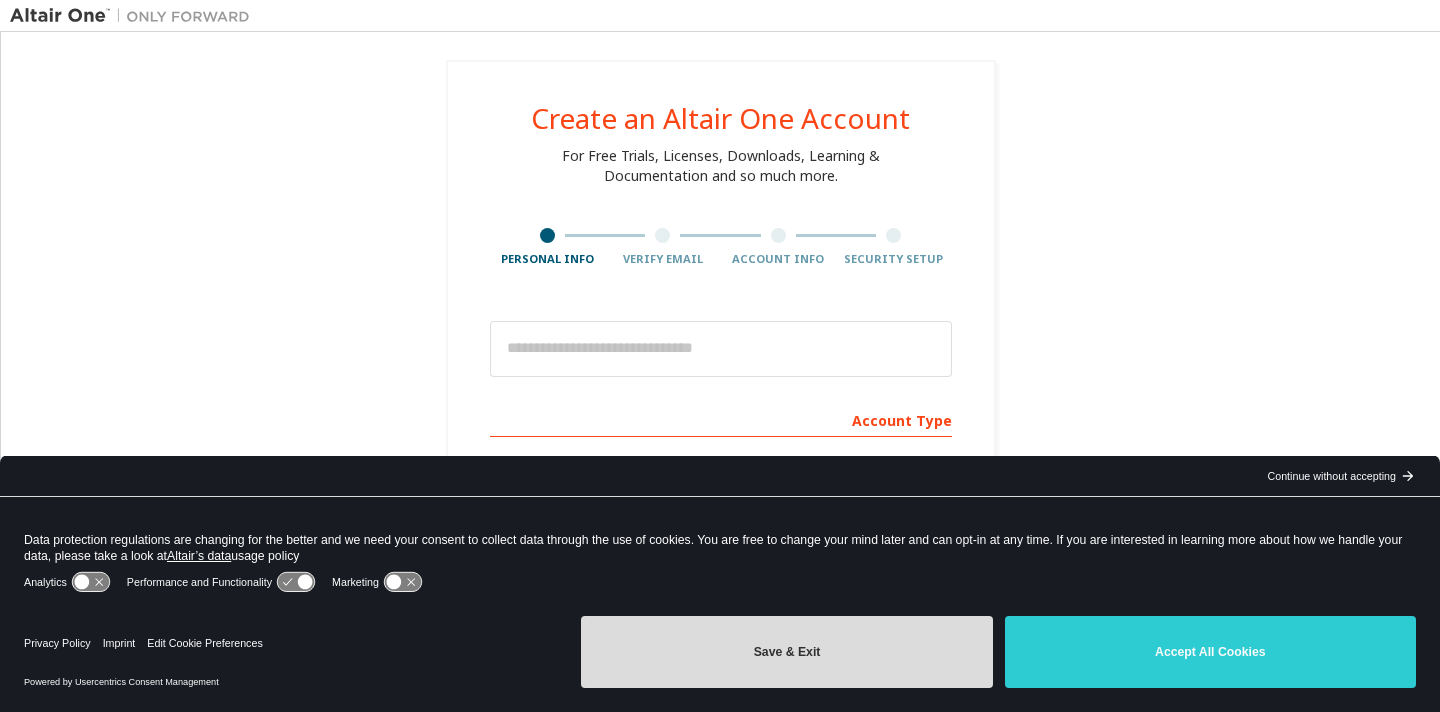 click on "Save & Exit" at bounding box center (786, 652) 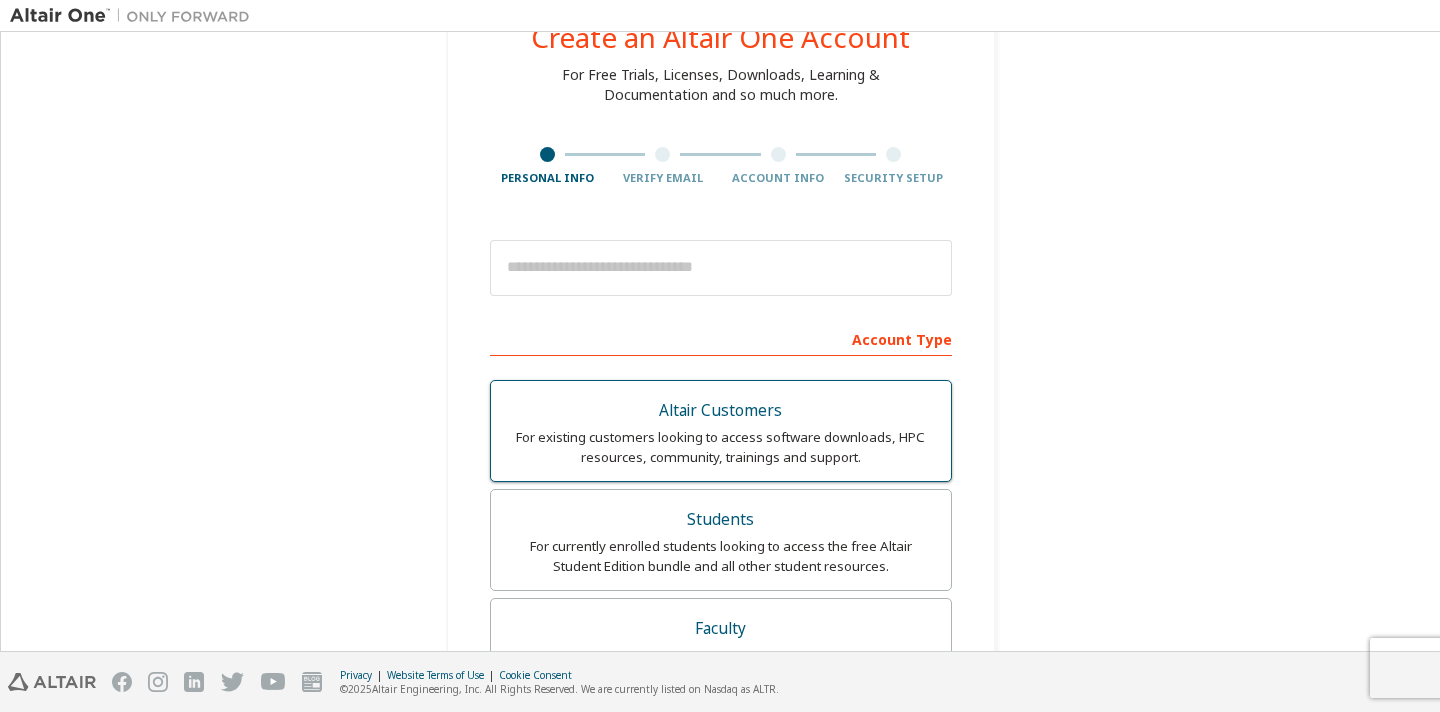 scroll, scrollTop: 94, scrollLeft: 0, axis: vertical 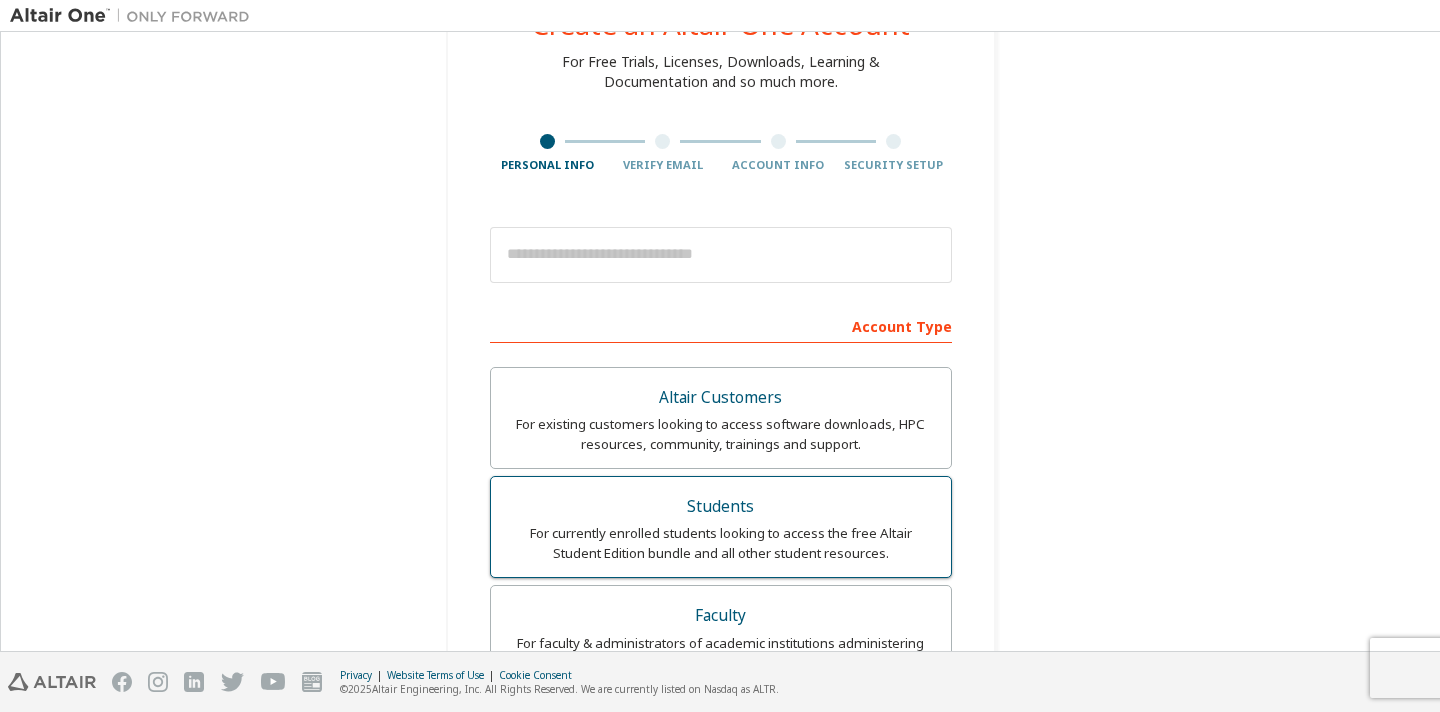 click on "For currently enrolled students looking to access the free Altair Student Edition bundle and all other student resources." at bounding box center [721, 543] 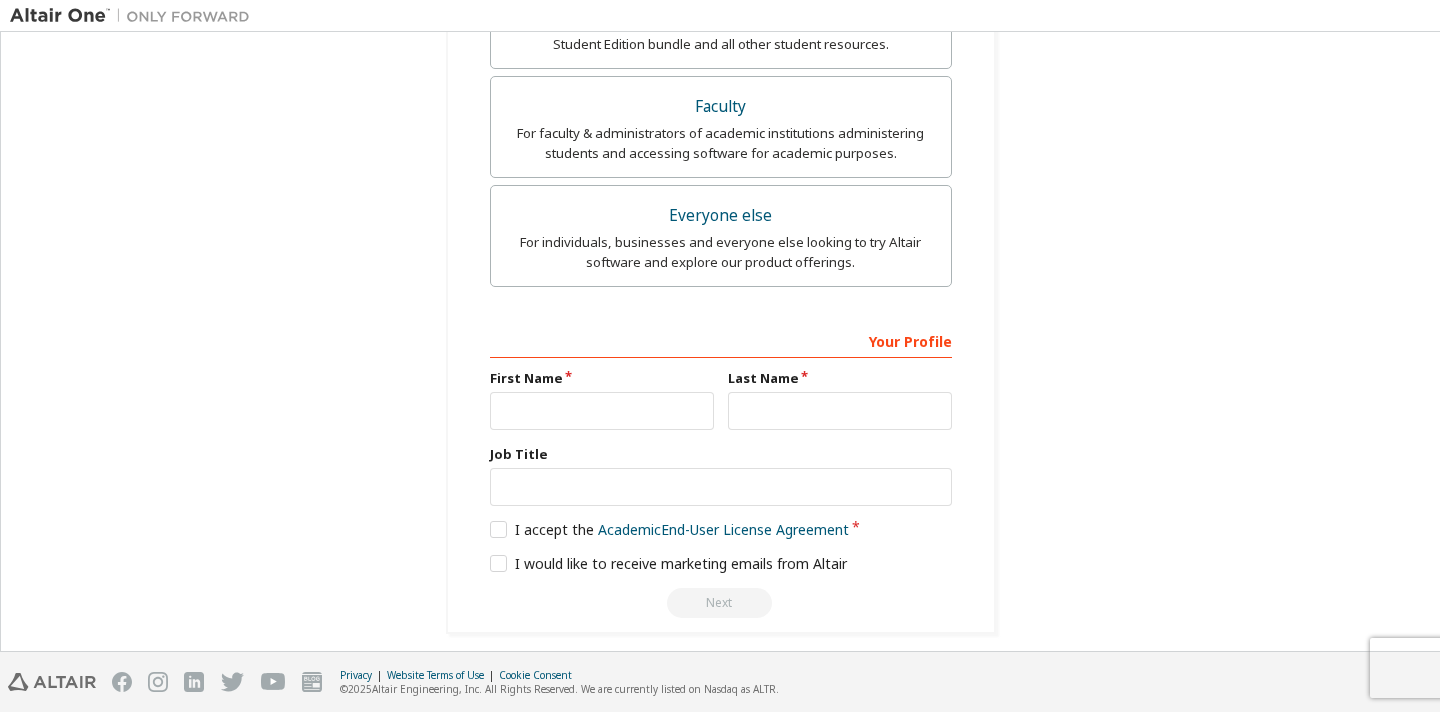 scroll, scrollTop: 678, scrollLeft: 0, axis: vertical 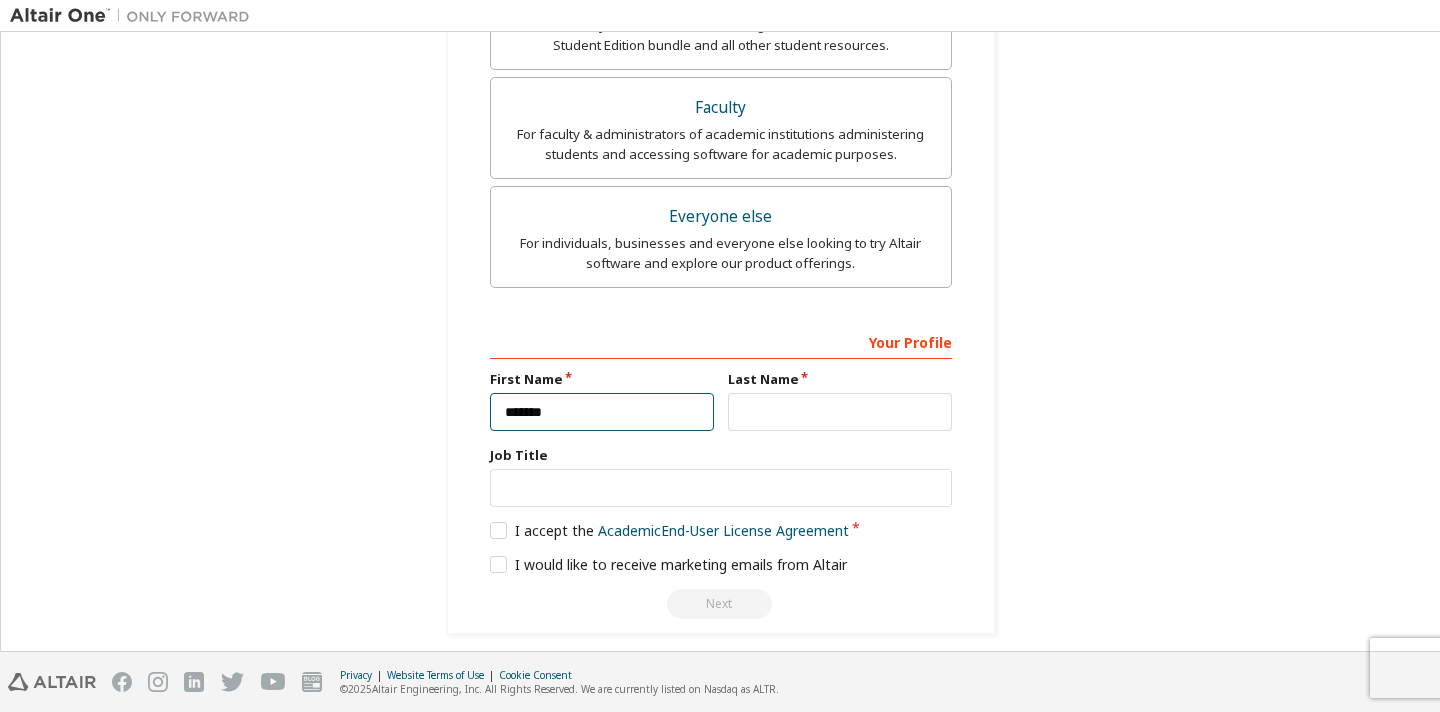 type on "*******" 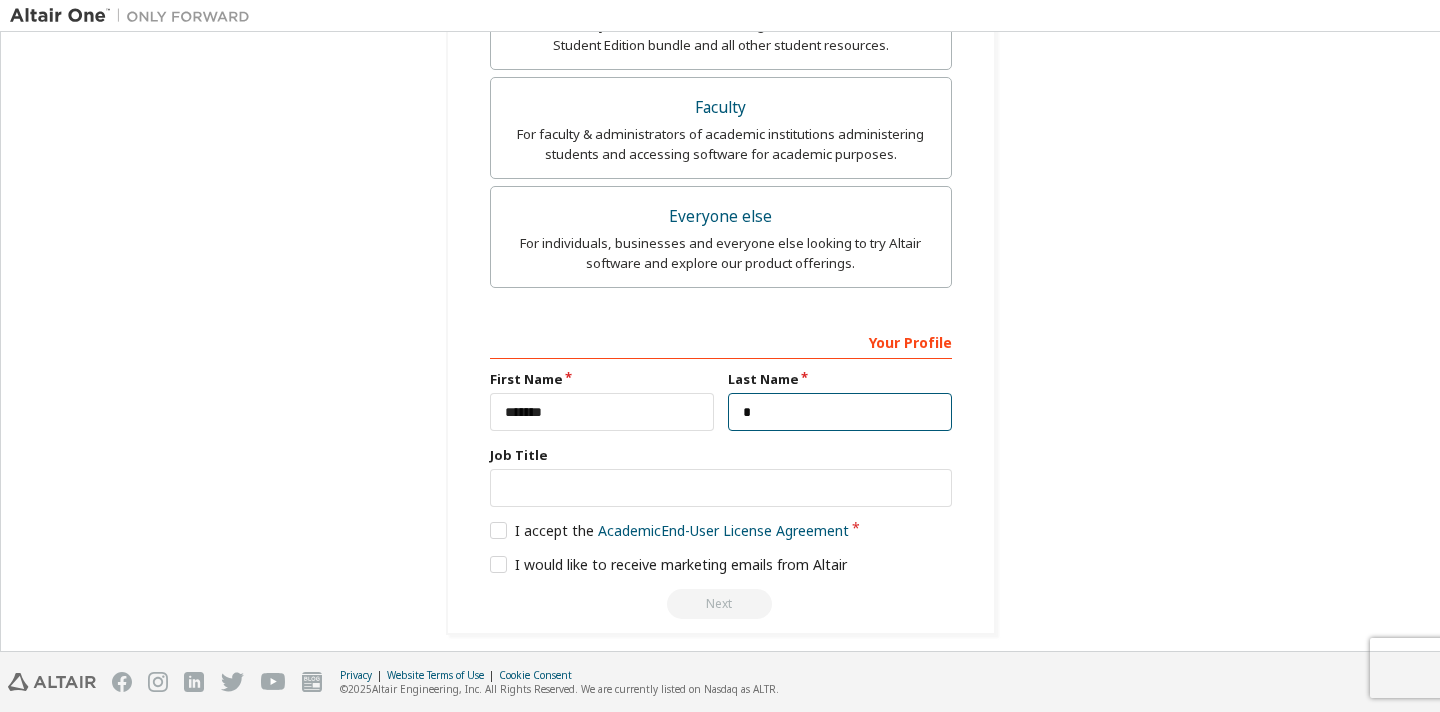 scroll, scrollTop: 674, scrollLeft: 0, axis: vertical 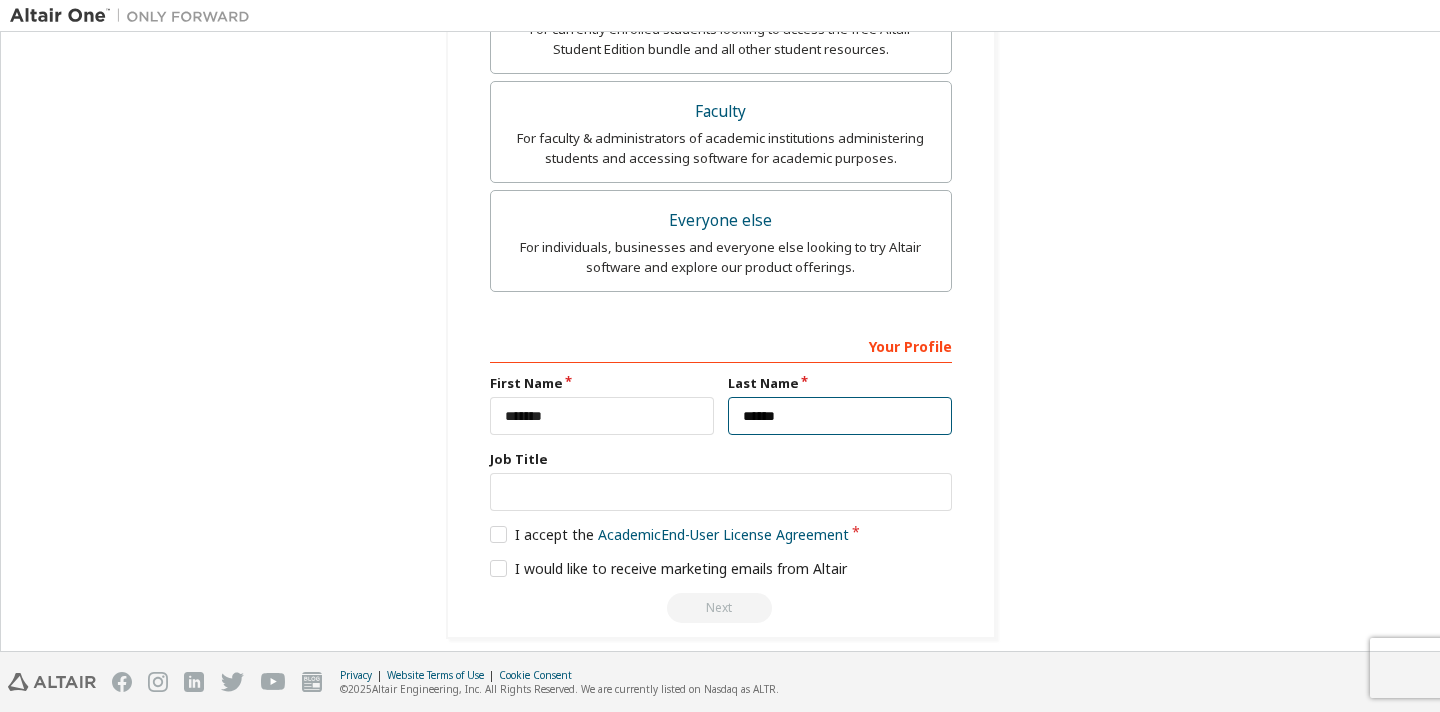 type on "******" 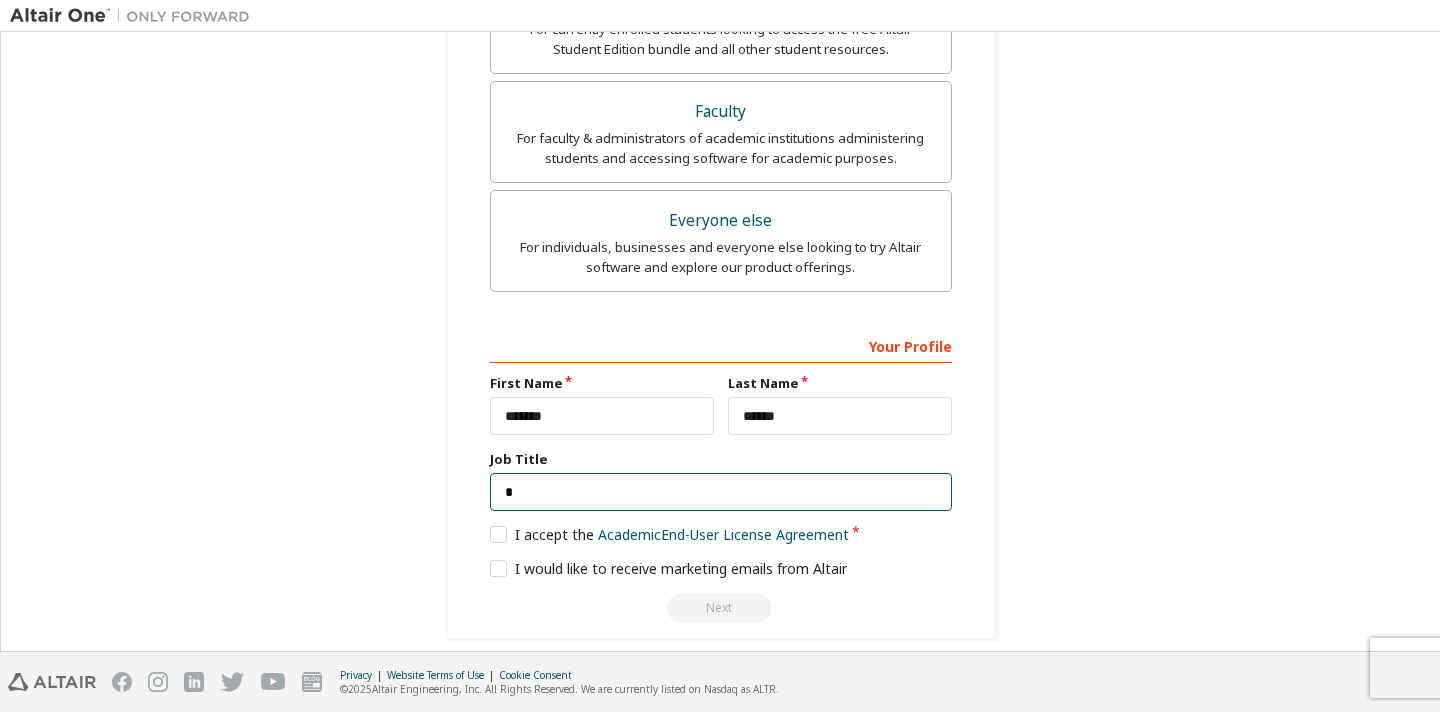 scroll, scrollTop: 670, scrollLeft: 0, axis: vertical 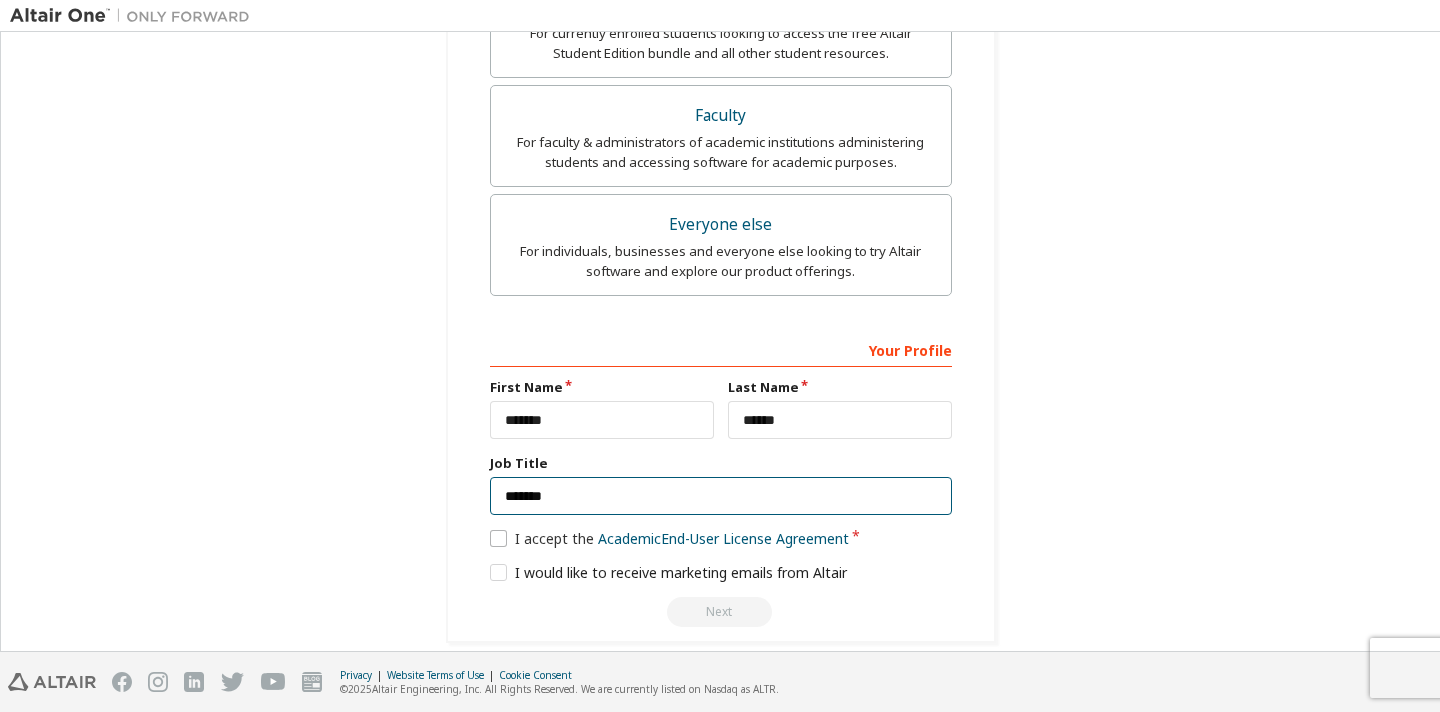 type on "*******" 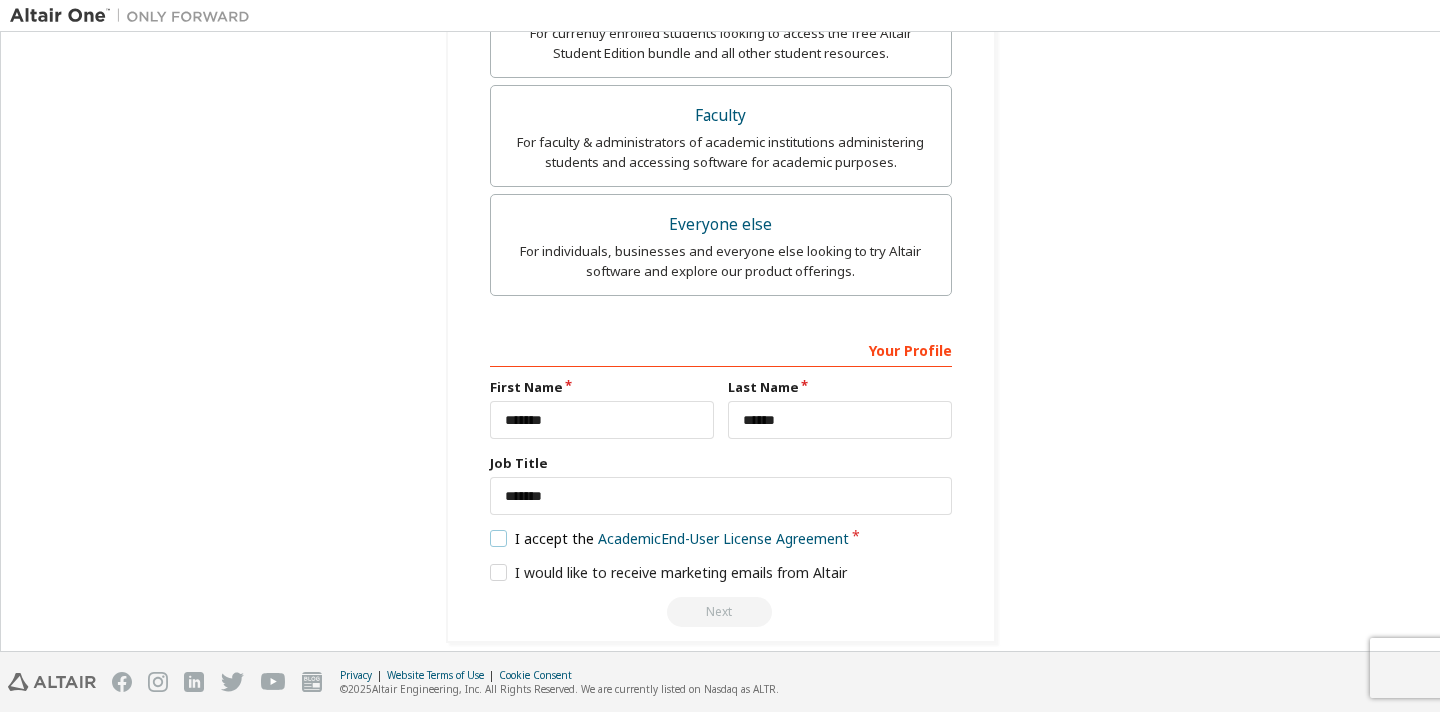 click on "I accept the   Academic   End-User License Agreement" at bounding box center [670, 538] 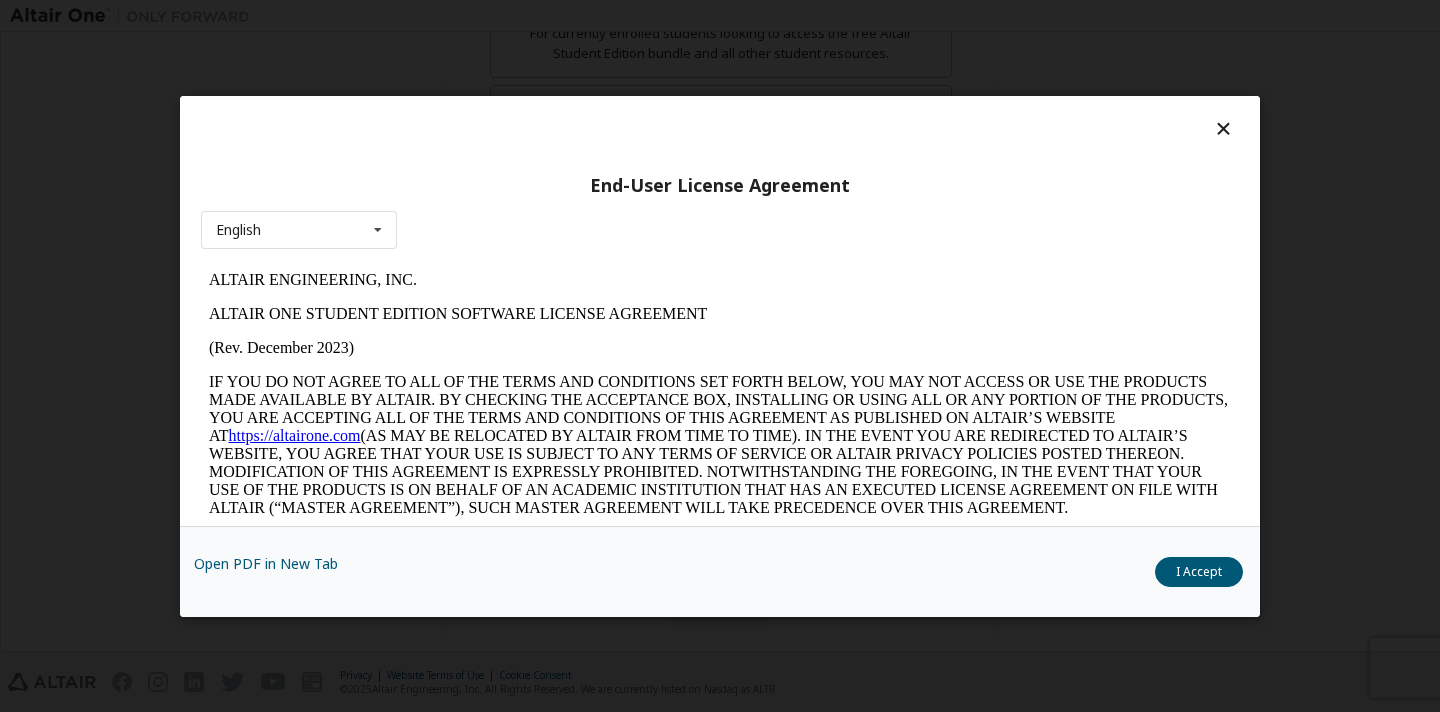 scroll, scrollTop: 0, scrollLeft: 0, axis: both 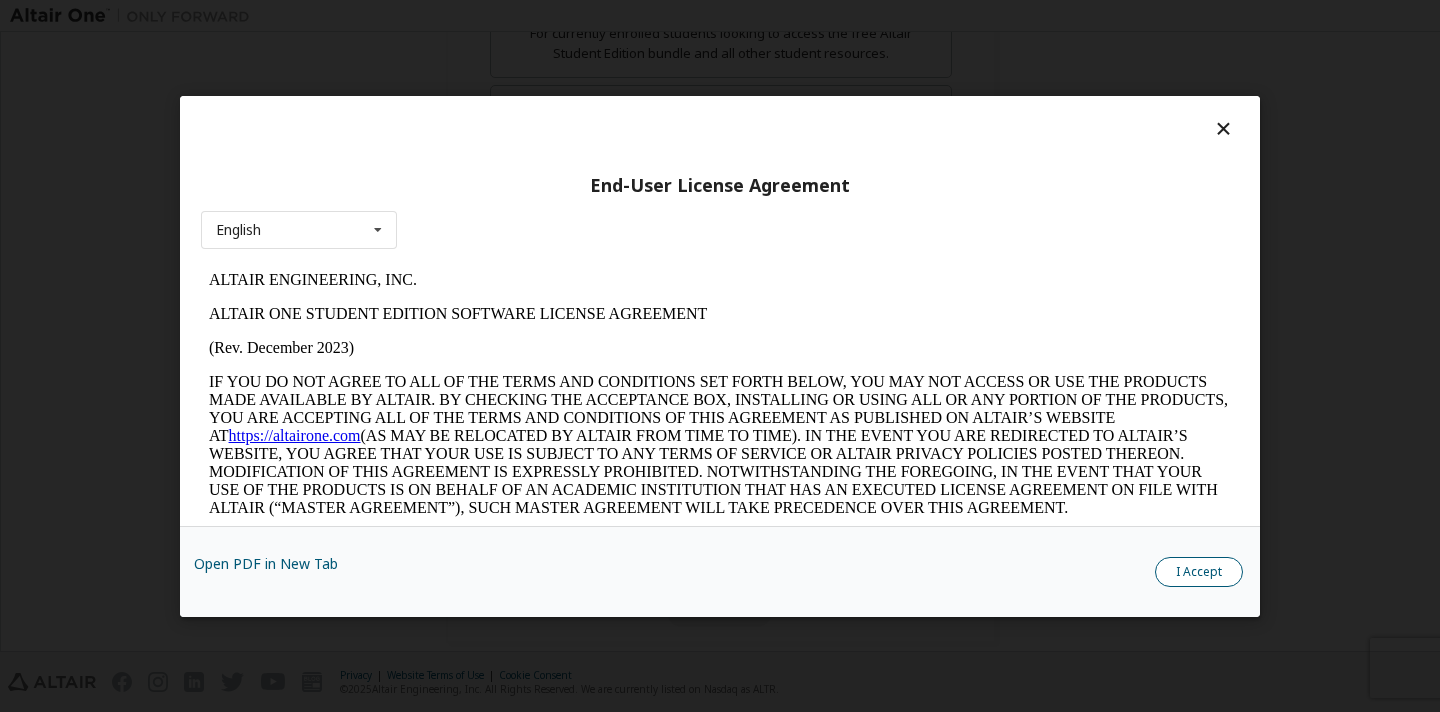 click on "I Accept" at bounding box center [1199, 571] 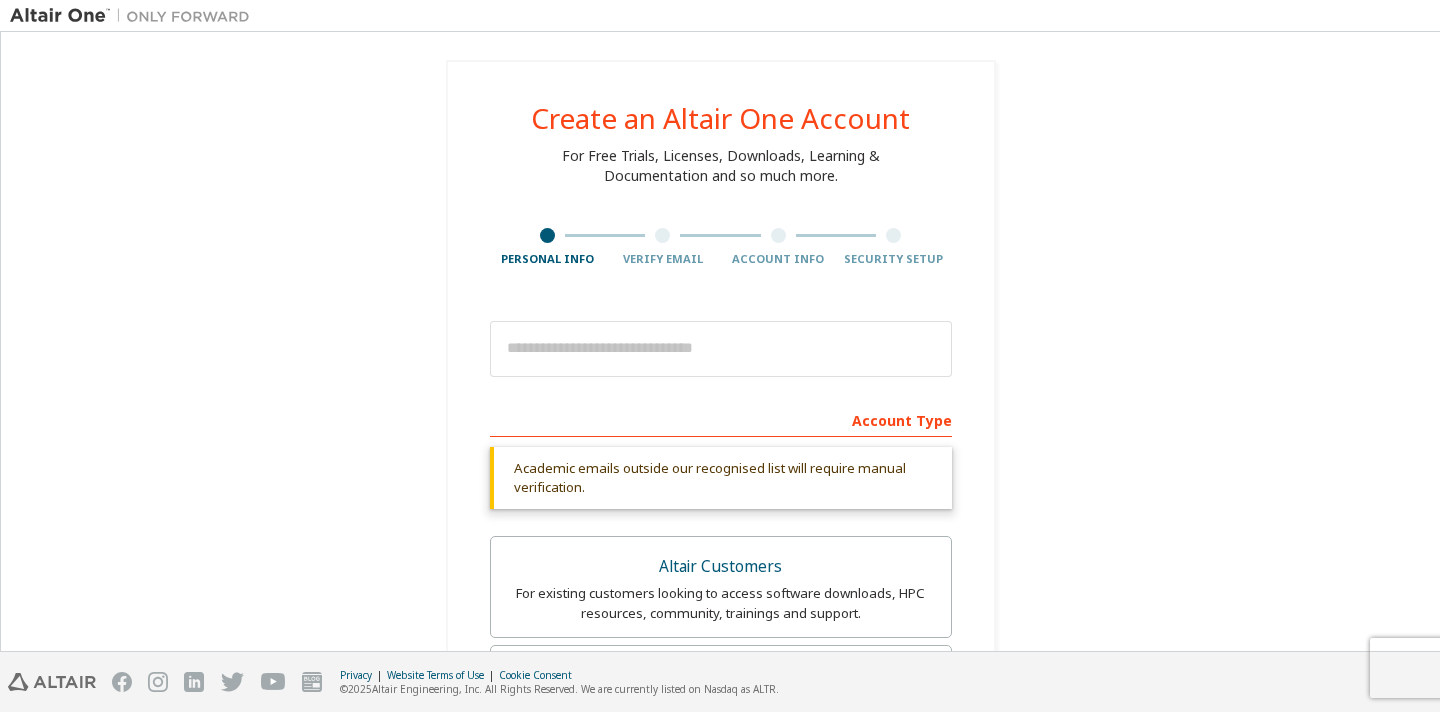 scroll, scrollTop: 0, scrollLeft: 0, axis: both 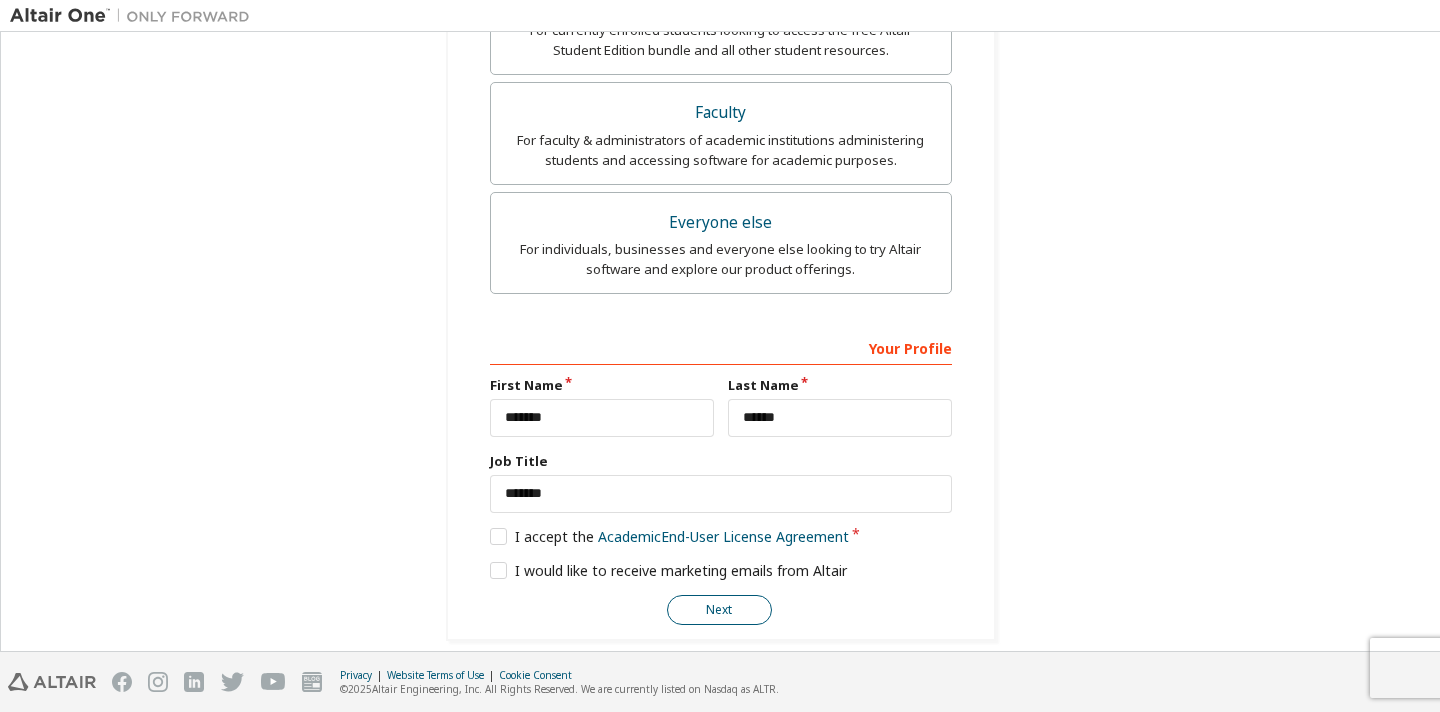 type on "**********" 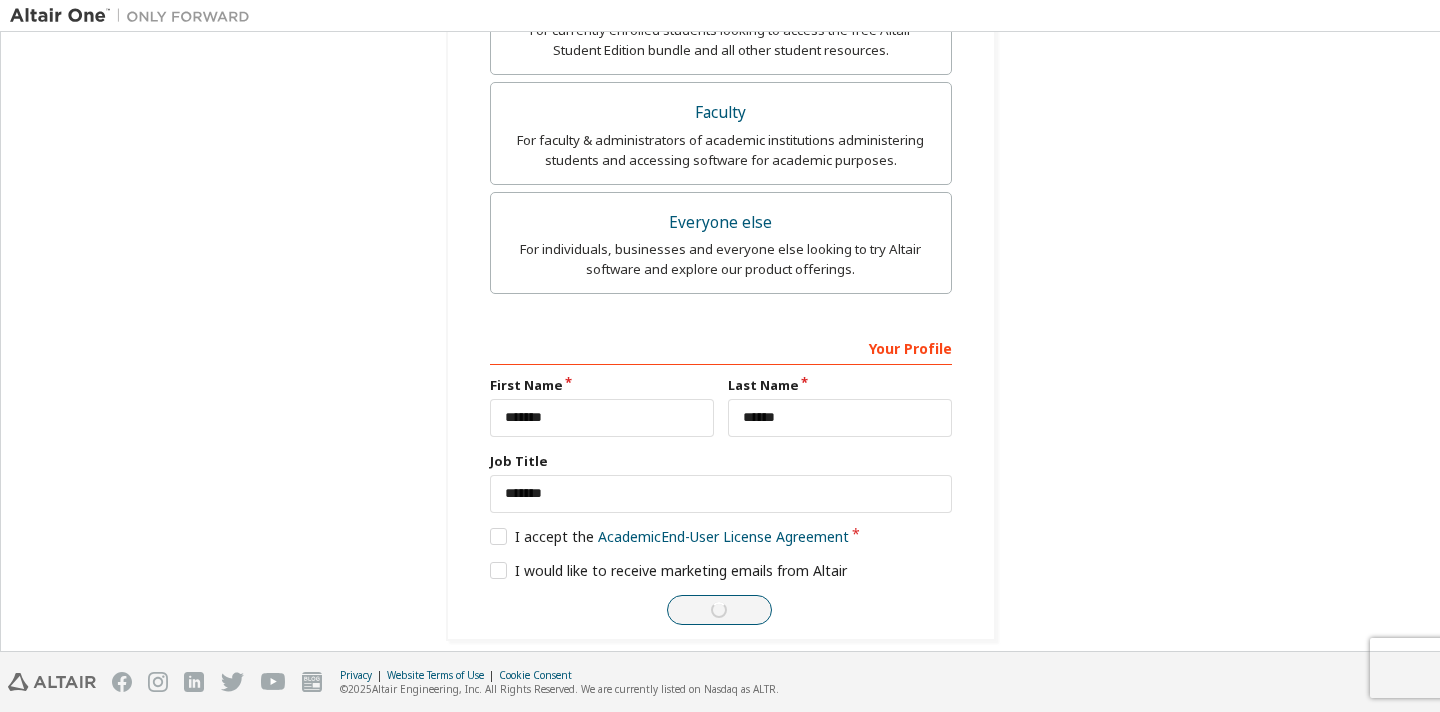 scroll, scrollTop: 0, scrollLeft: 0, axis: both 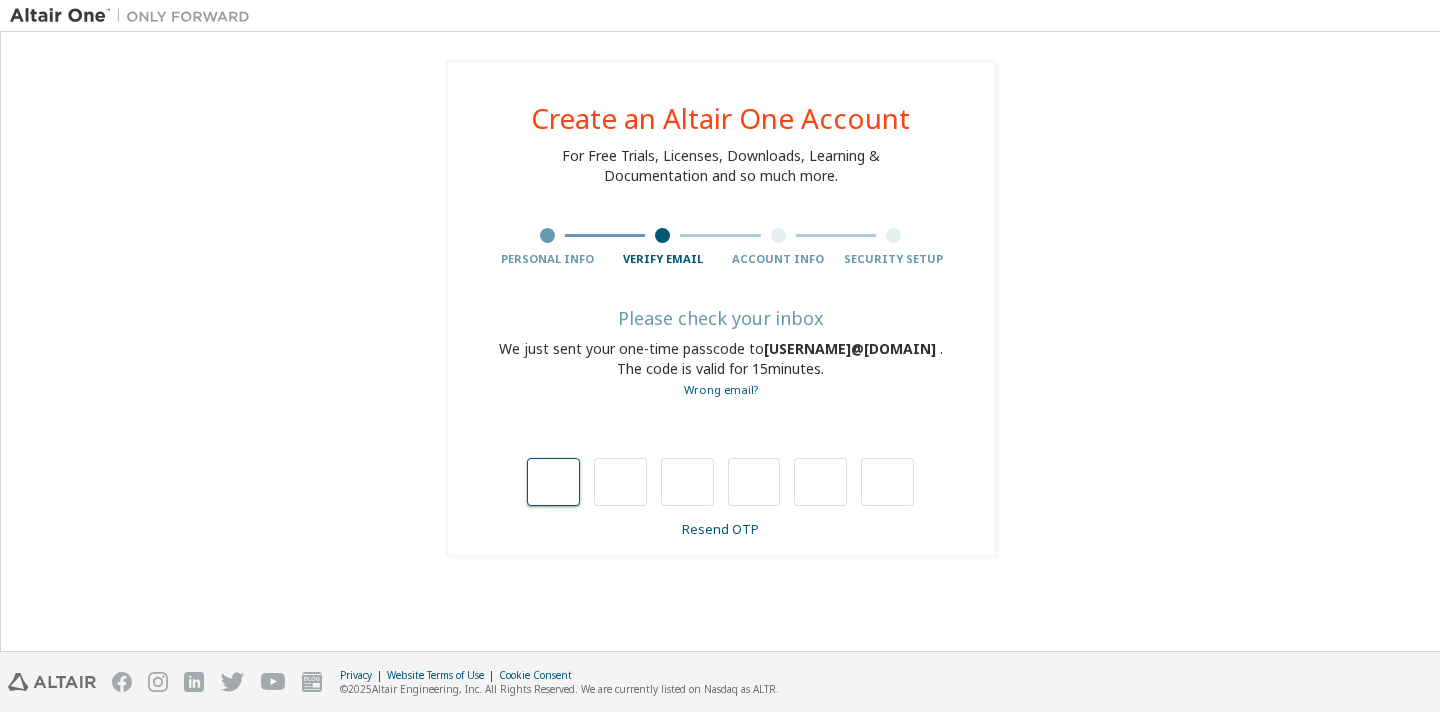 type on "*" 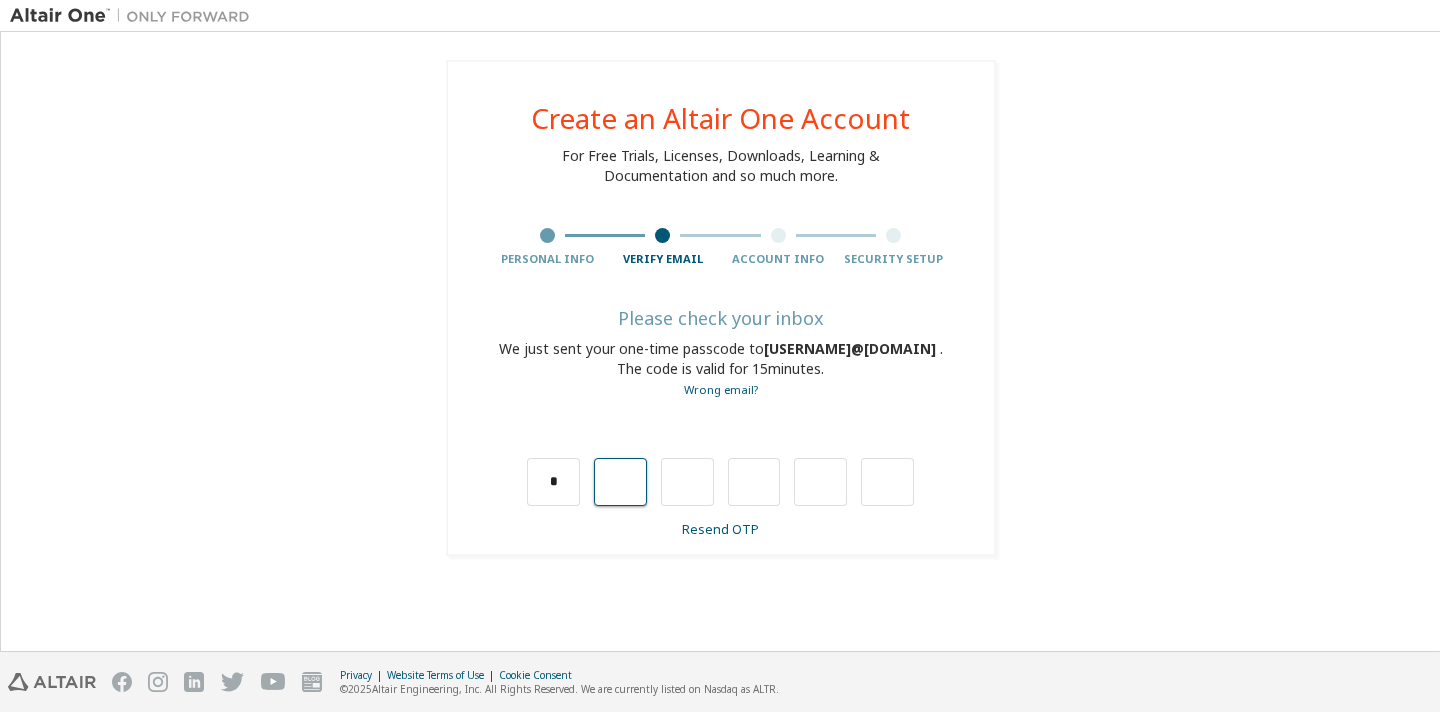 type on "*" 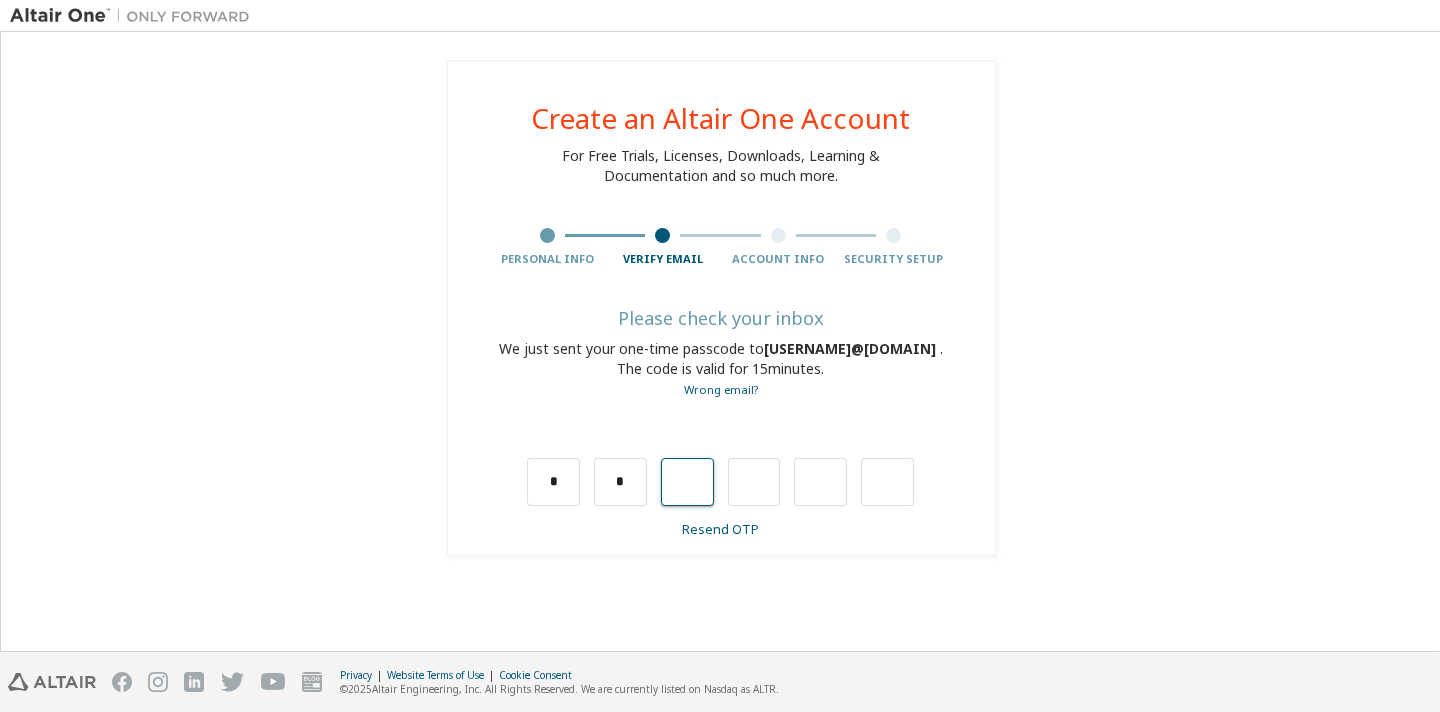 type on "*" 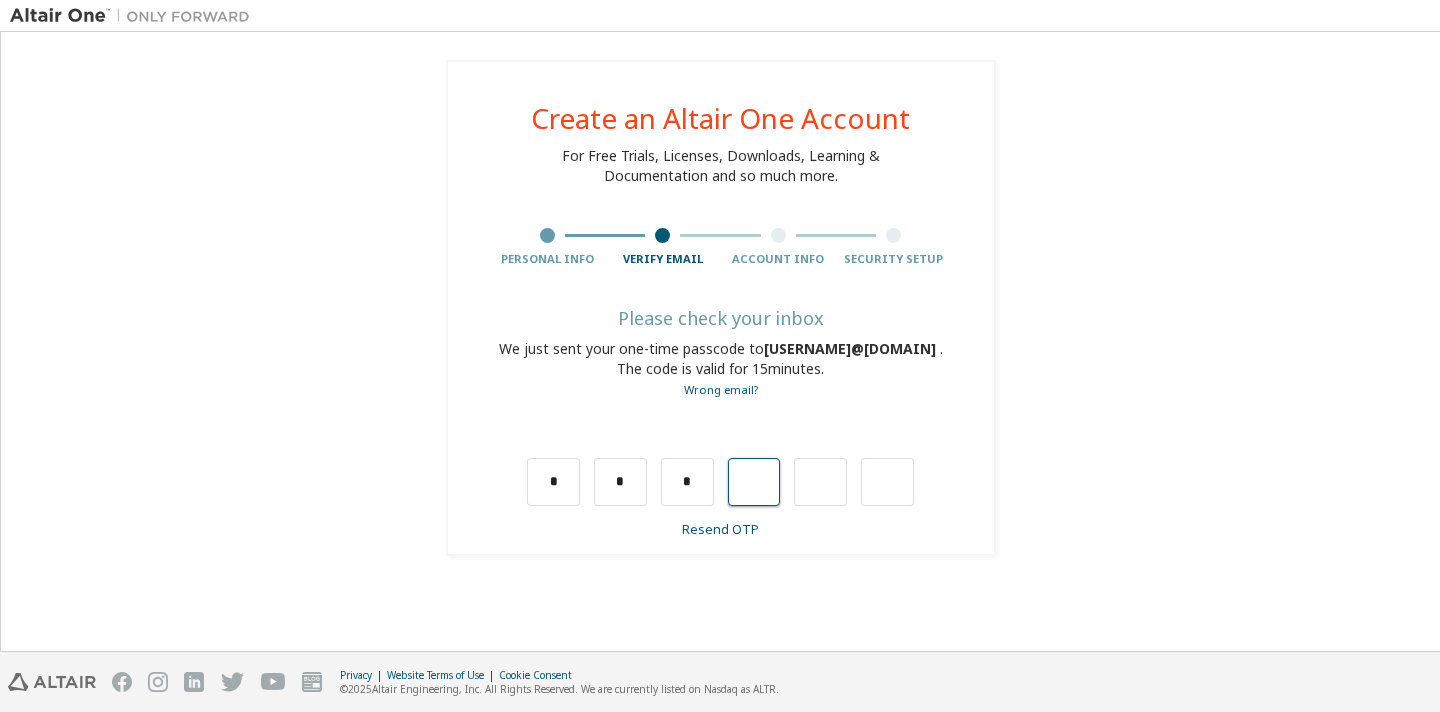 type on "*" 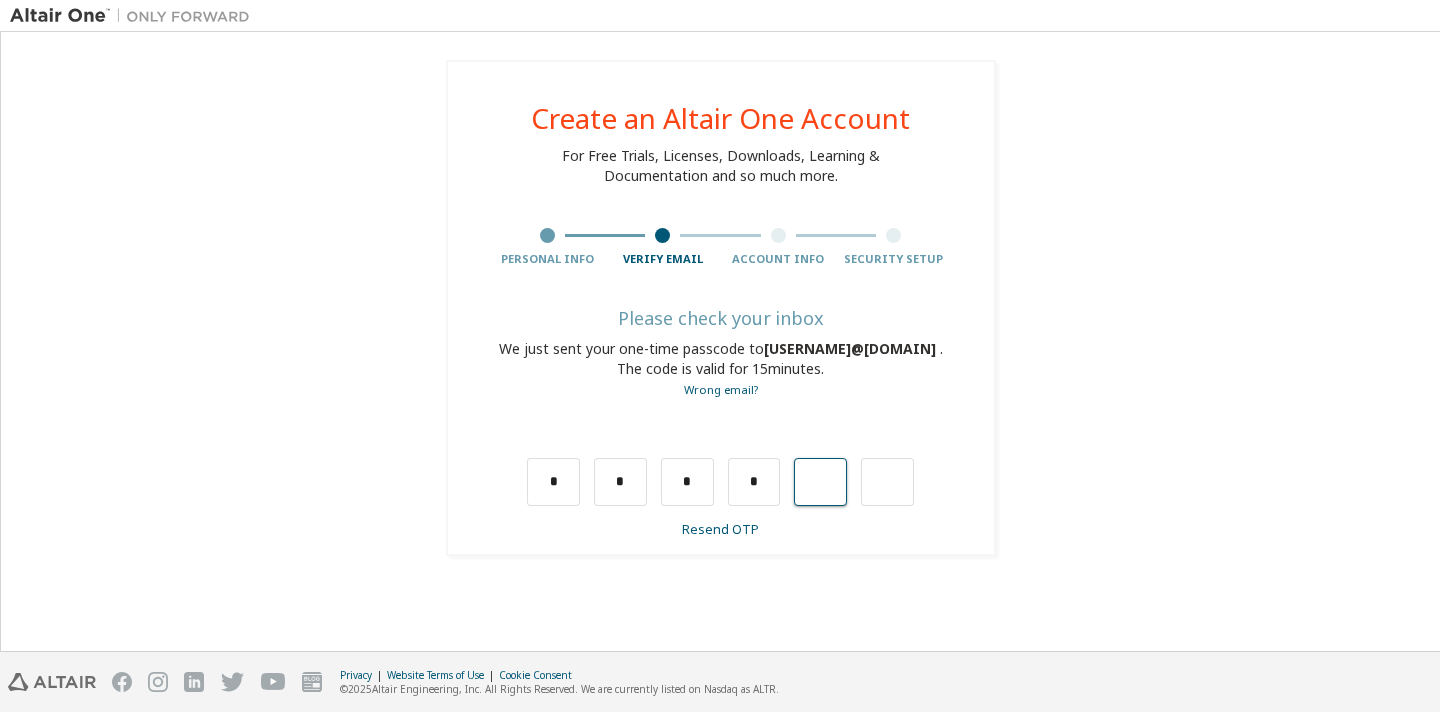 type on "*" 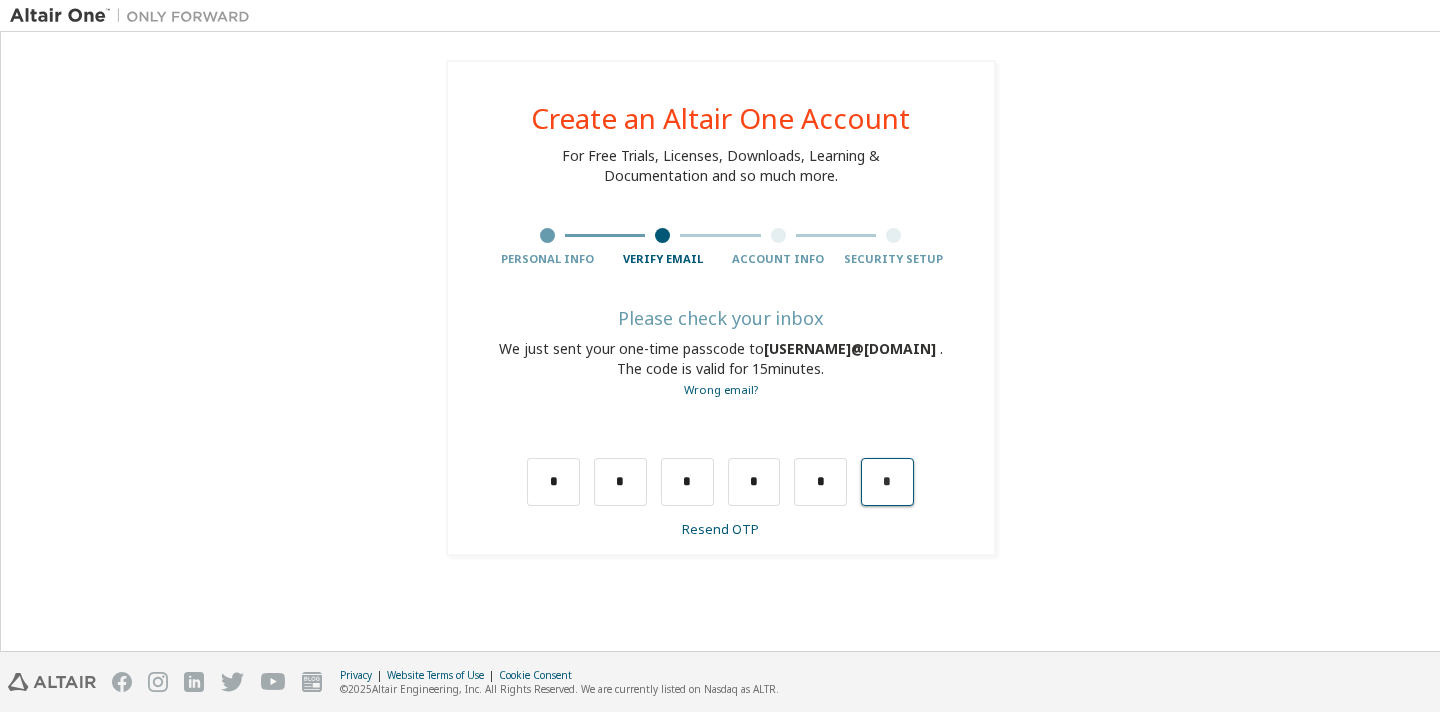 type on "*" 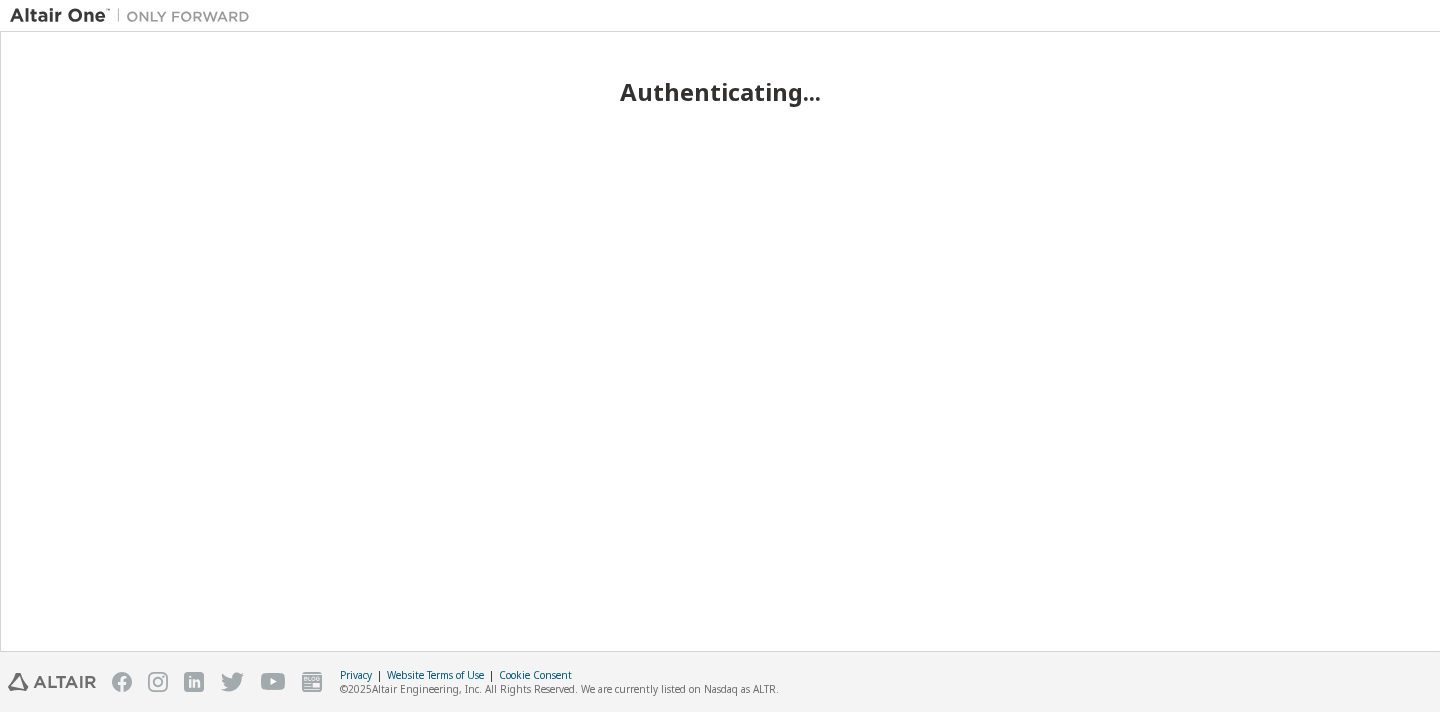 scroll, scrollTop: 0, scrollLeft: 0, axis: both 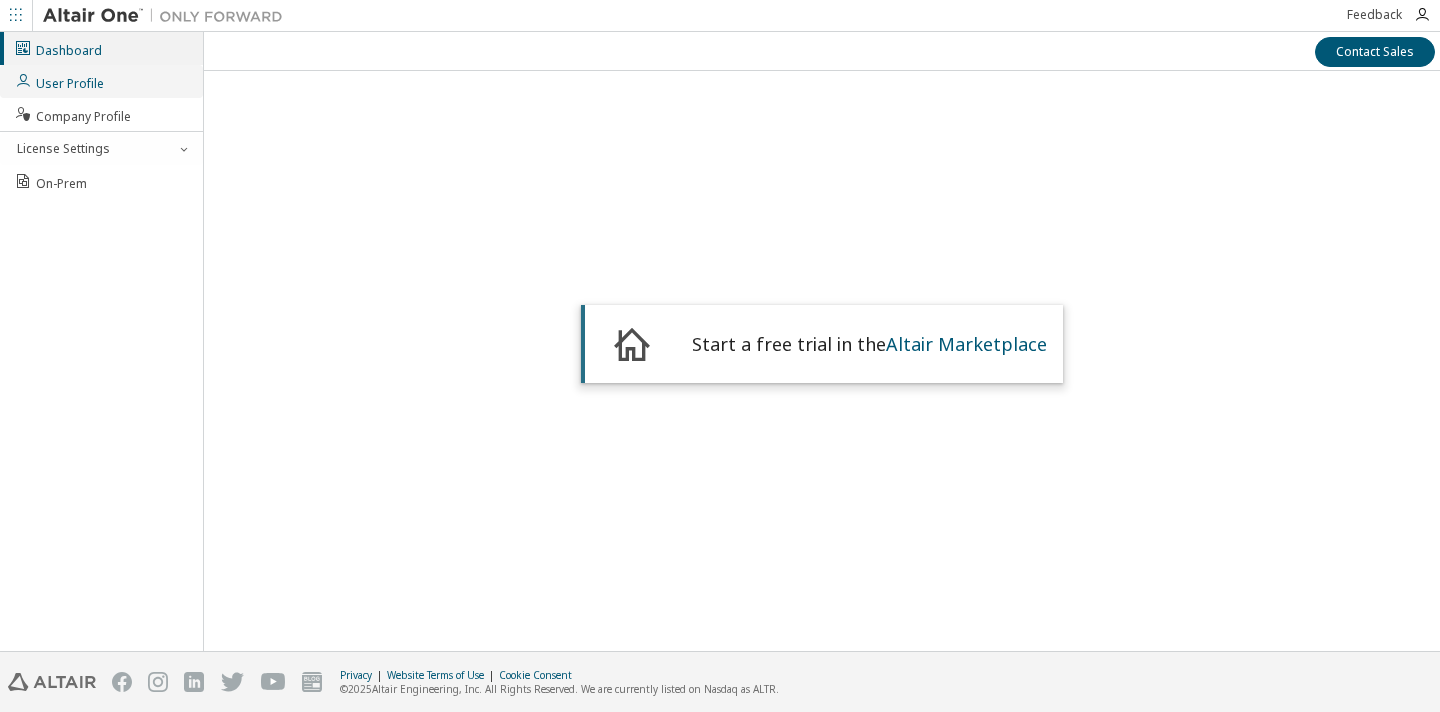 click on "User Profile" at bounding box center (101, 81) 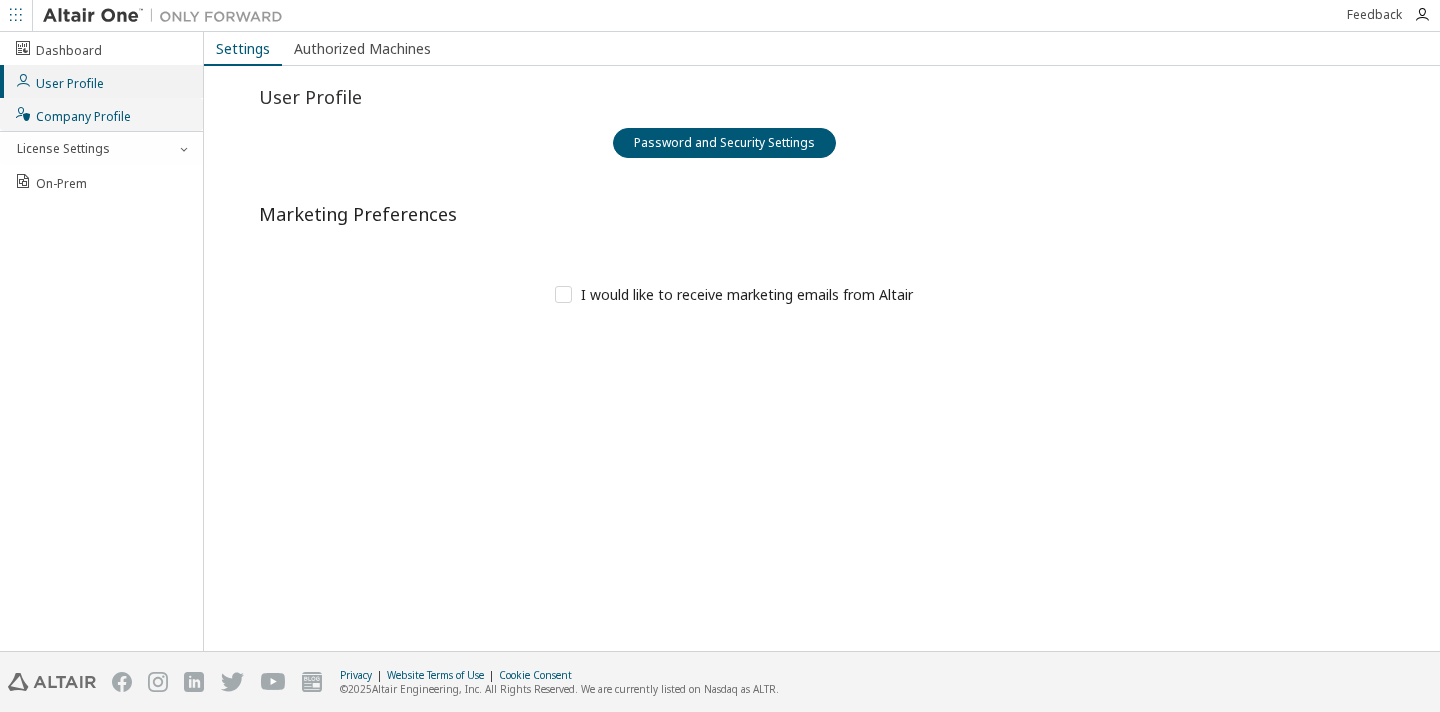 click on "Company Profile" at bounding box center [72, 114] 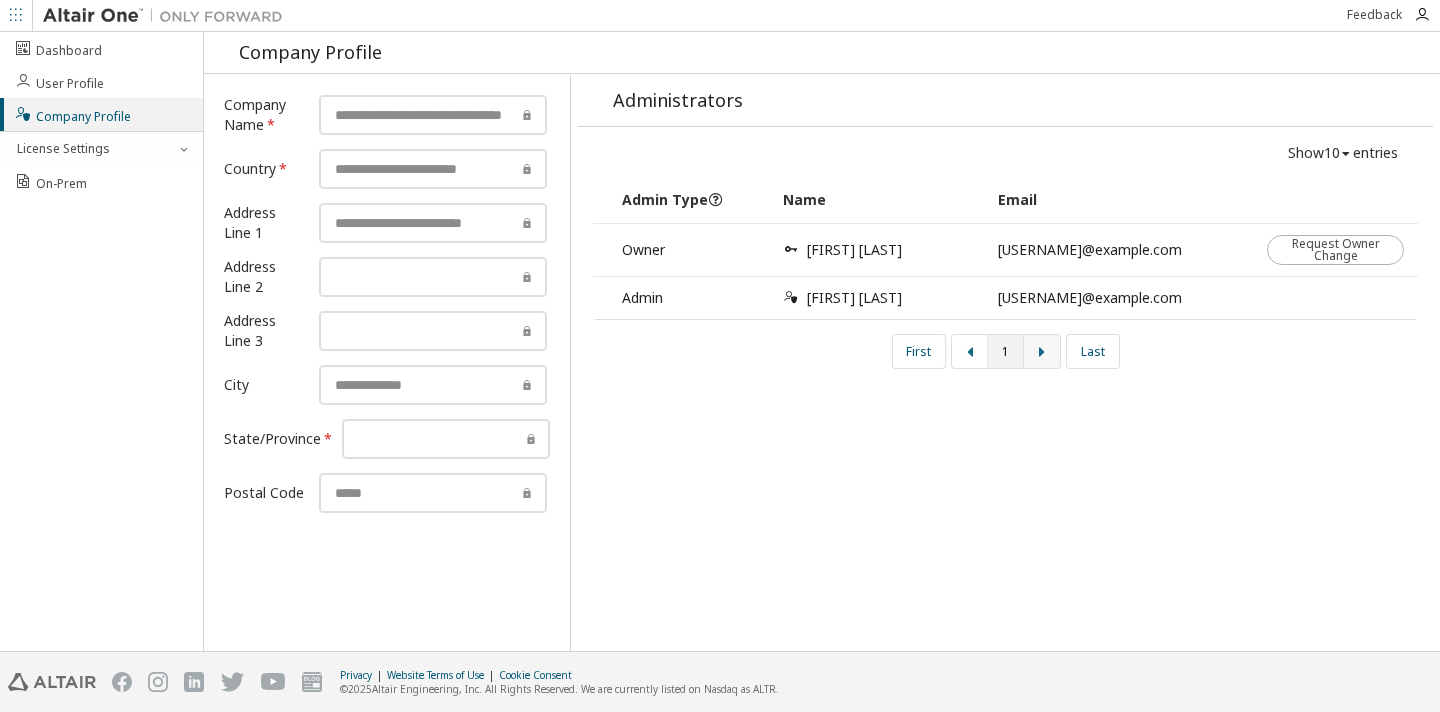 click at bounding box center (1042, 351) 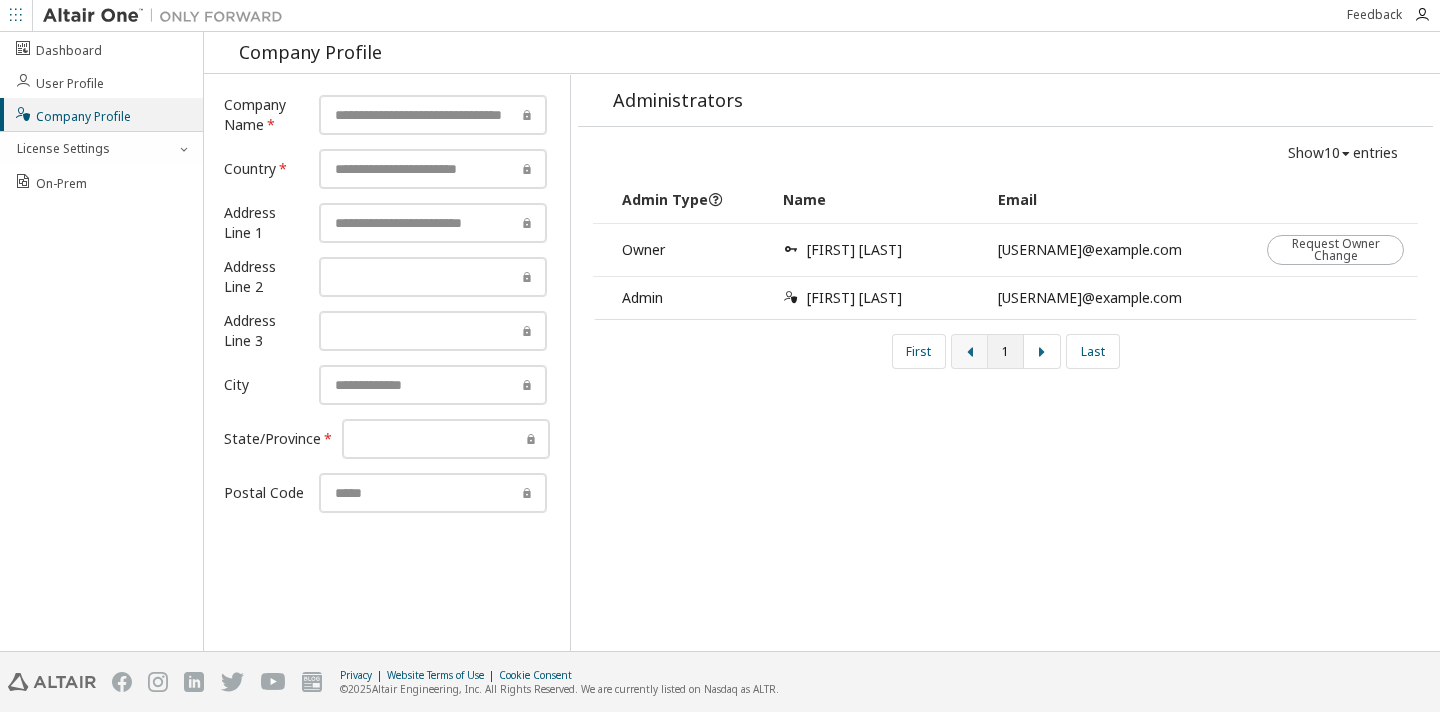 click at bounding box center [970, 351] 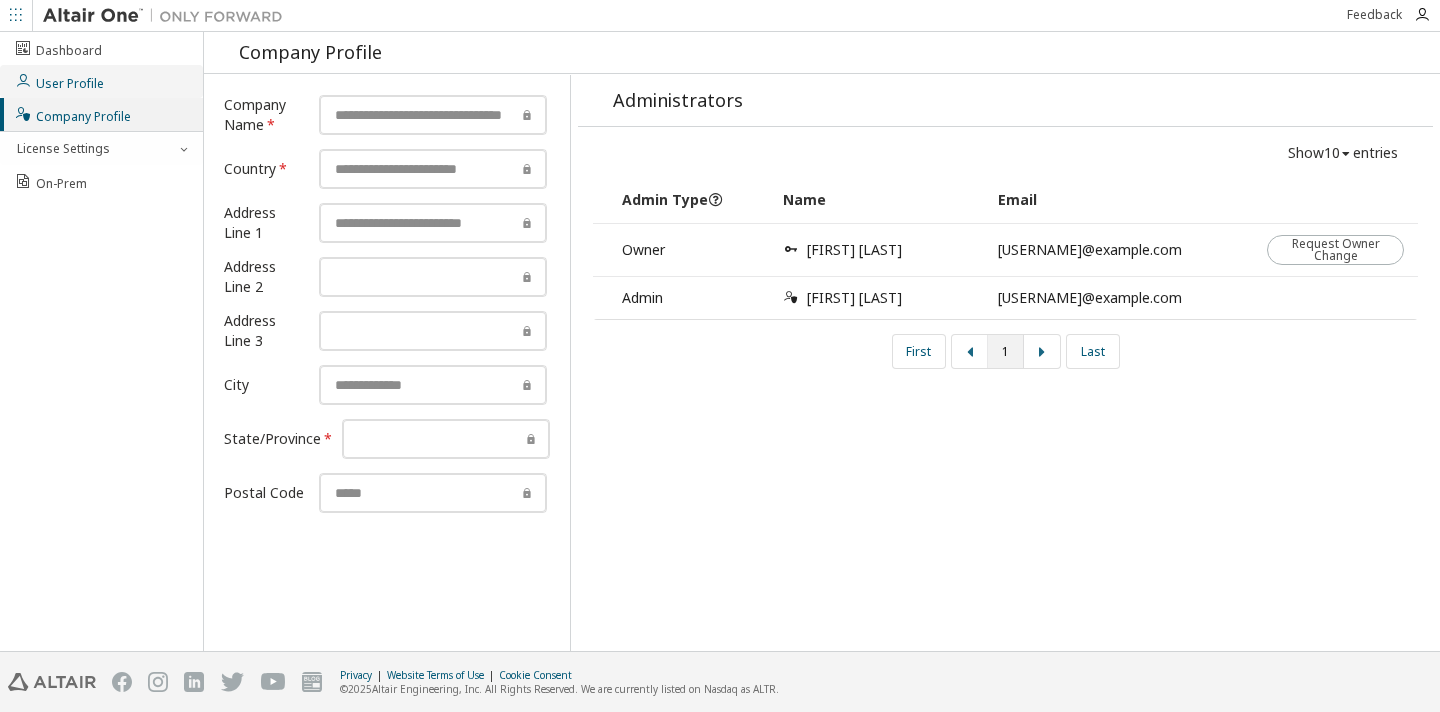 click on "User Profile" at bounding box center (101, 81) 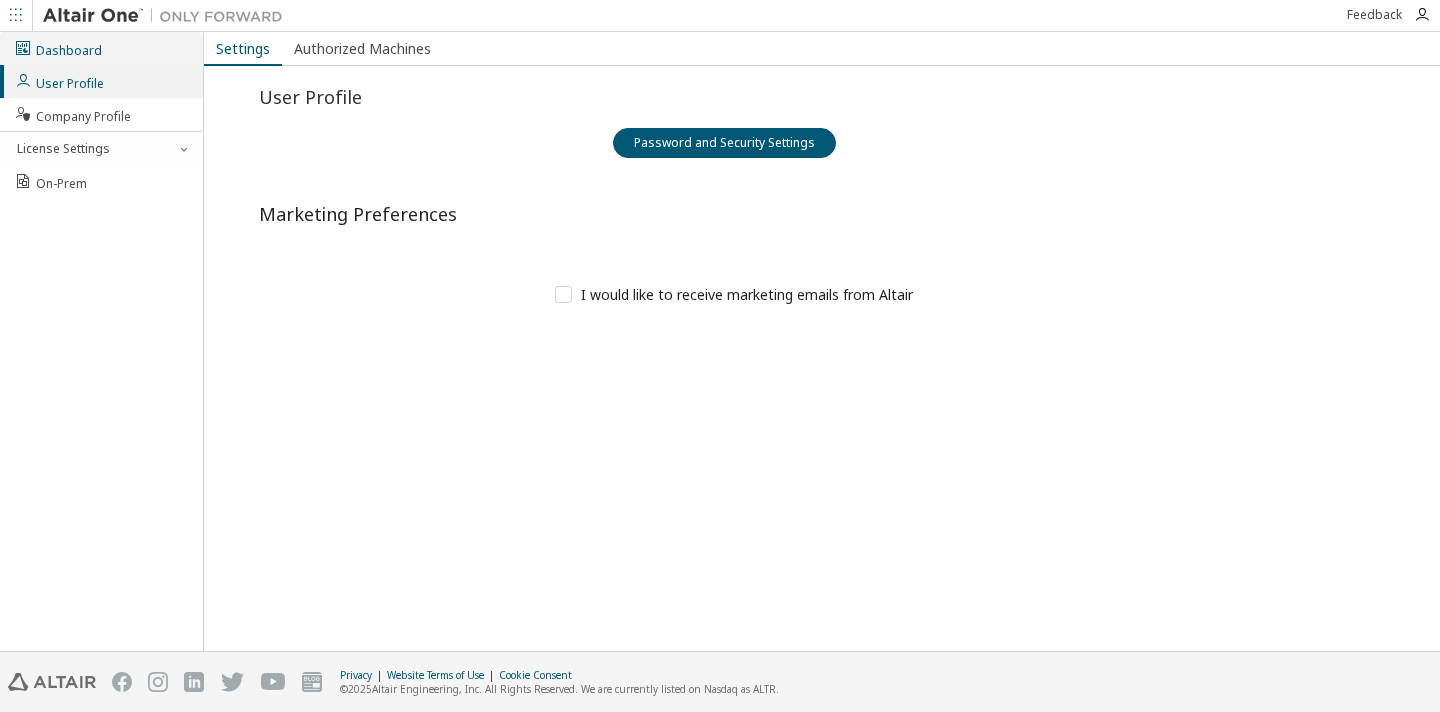 click on "Dashboard" at bounding box center [101, 48] 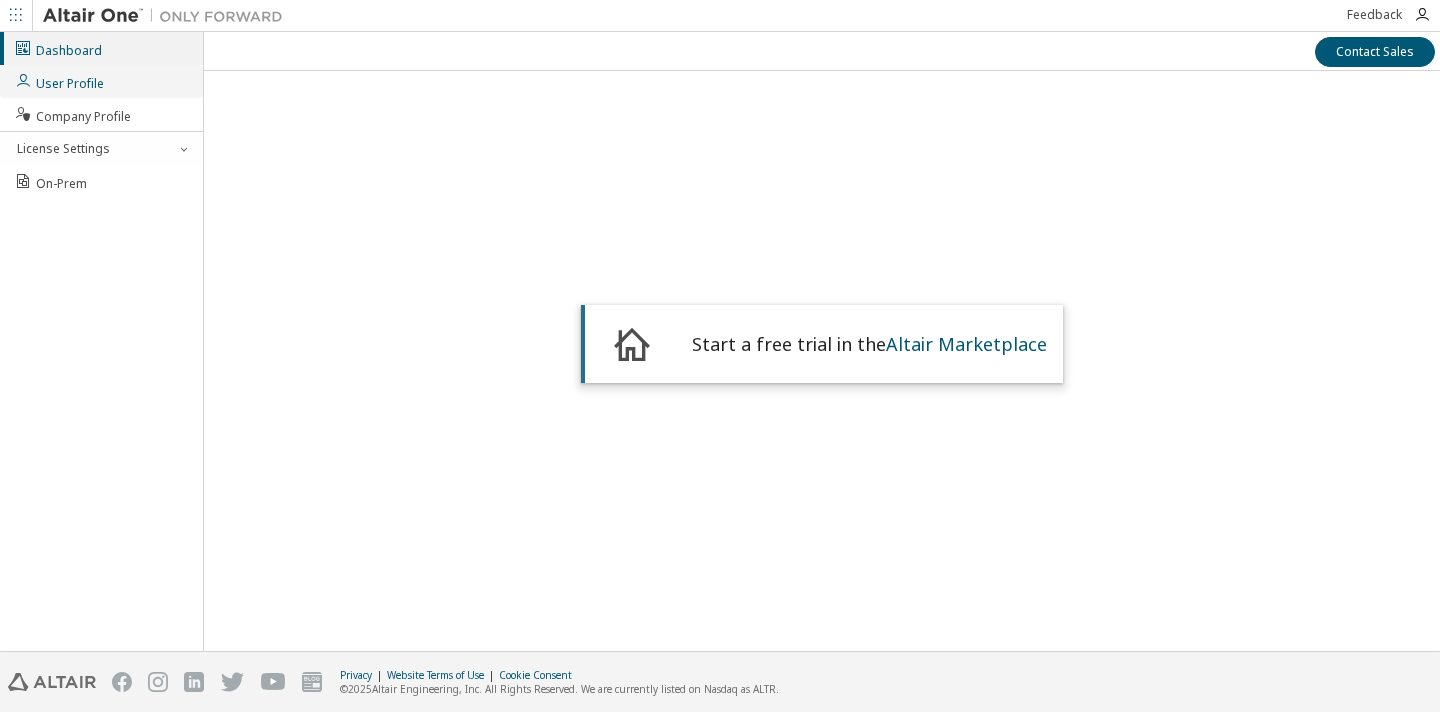 click on "User Profile" at bounding box center (101, 81) 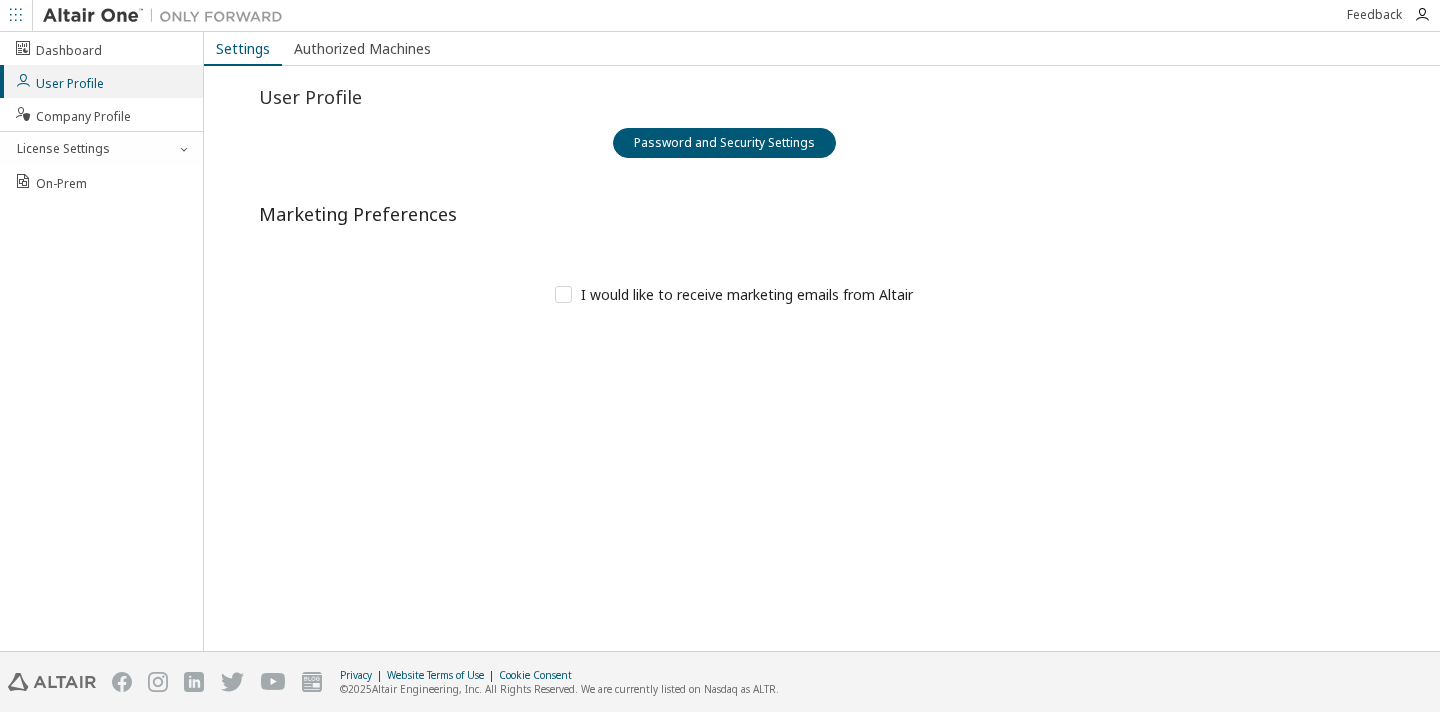 click at bounding box center [16, 16] 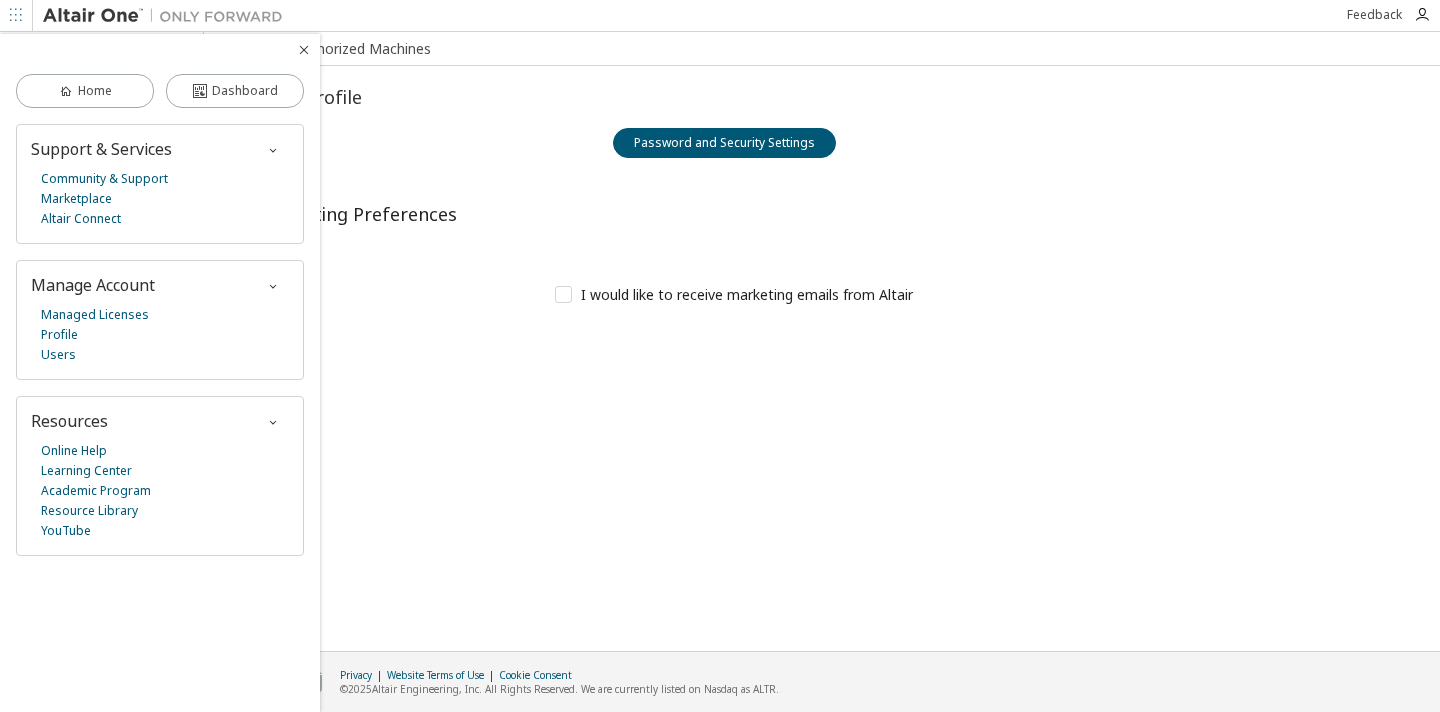 click on "Marketing Preferences" at bounding box center [358, 214] 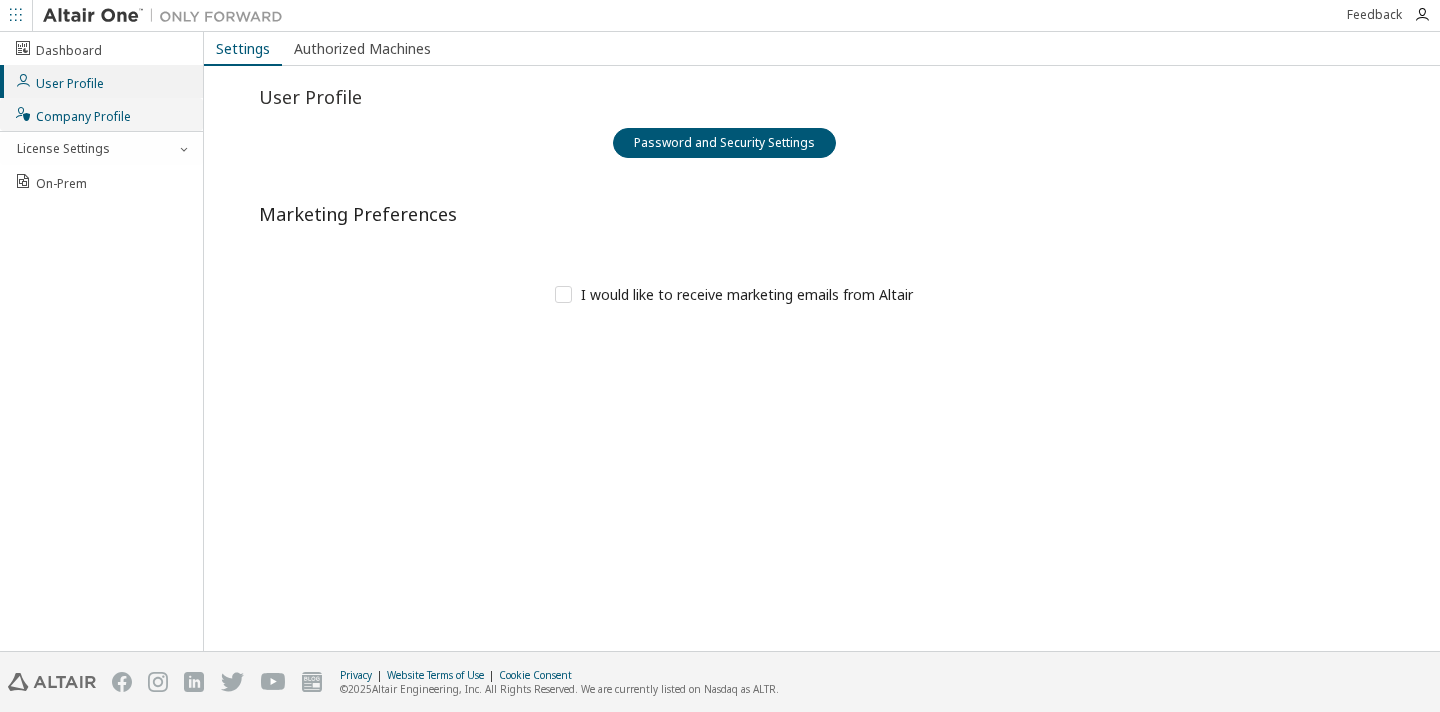 click on "Company Profile" at bounding box center (101, 114) 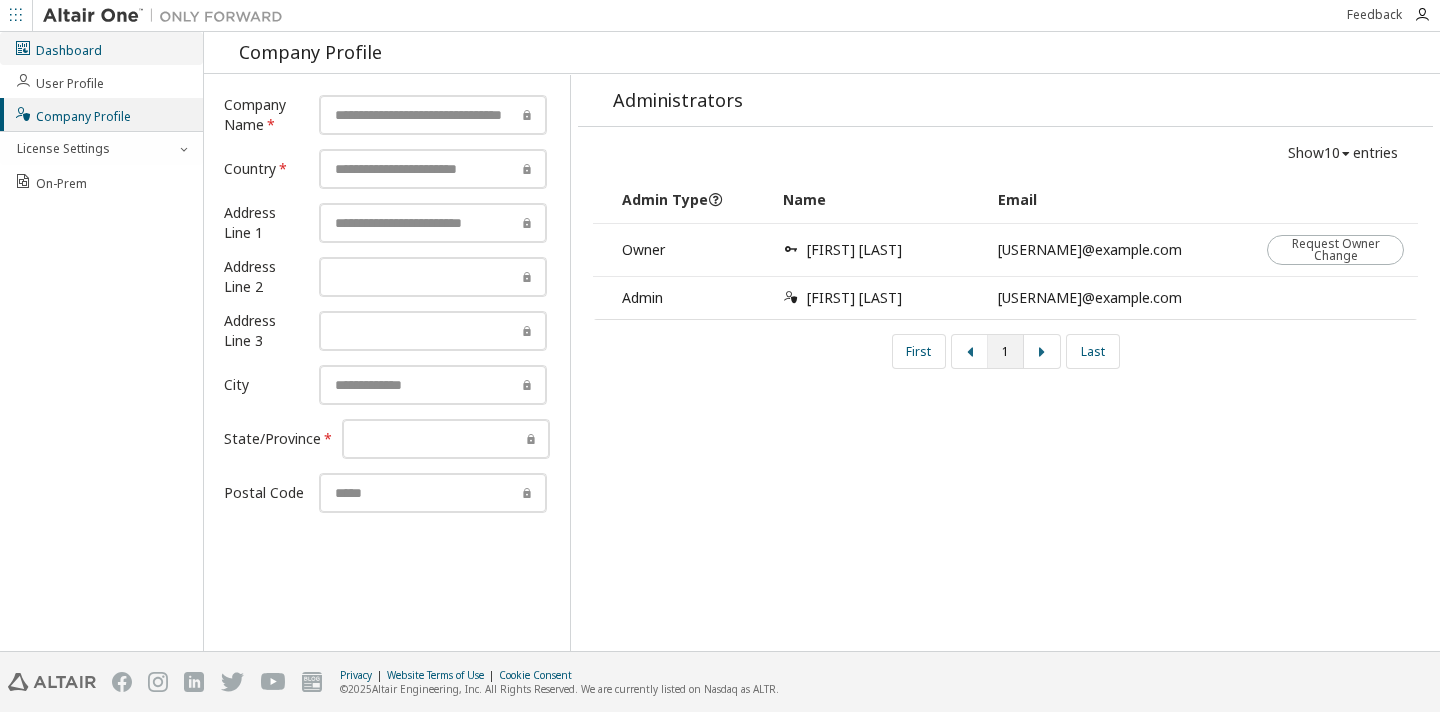 click on "Dashboard" at bounding box center (101, 48) 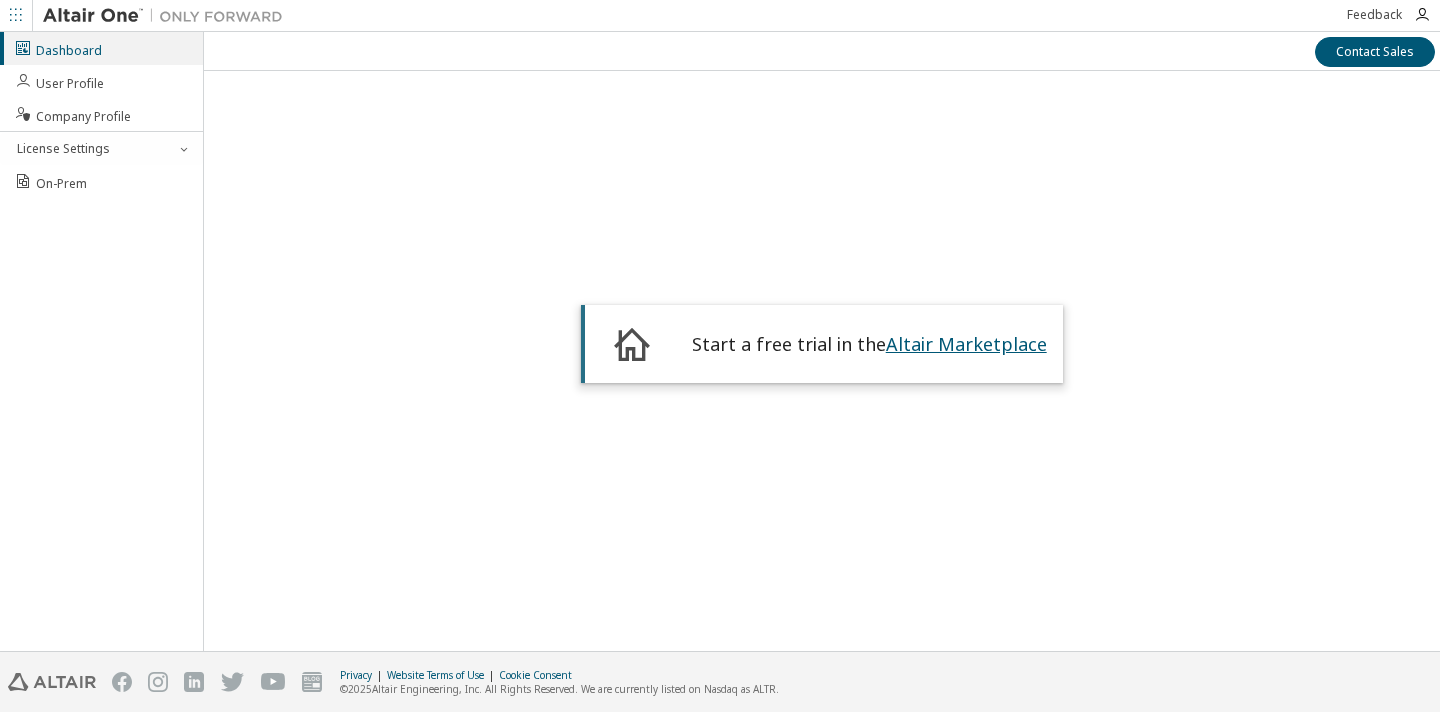 click on "Altair Marketplace" at bounding box center (966, 344) 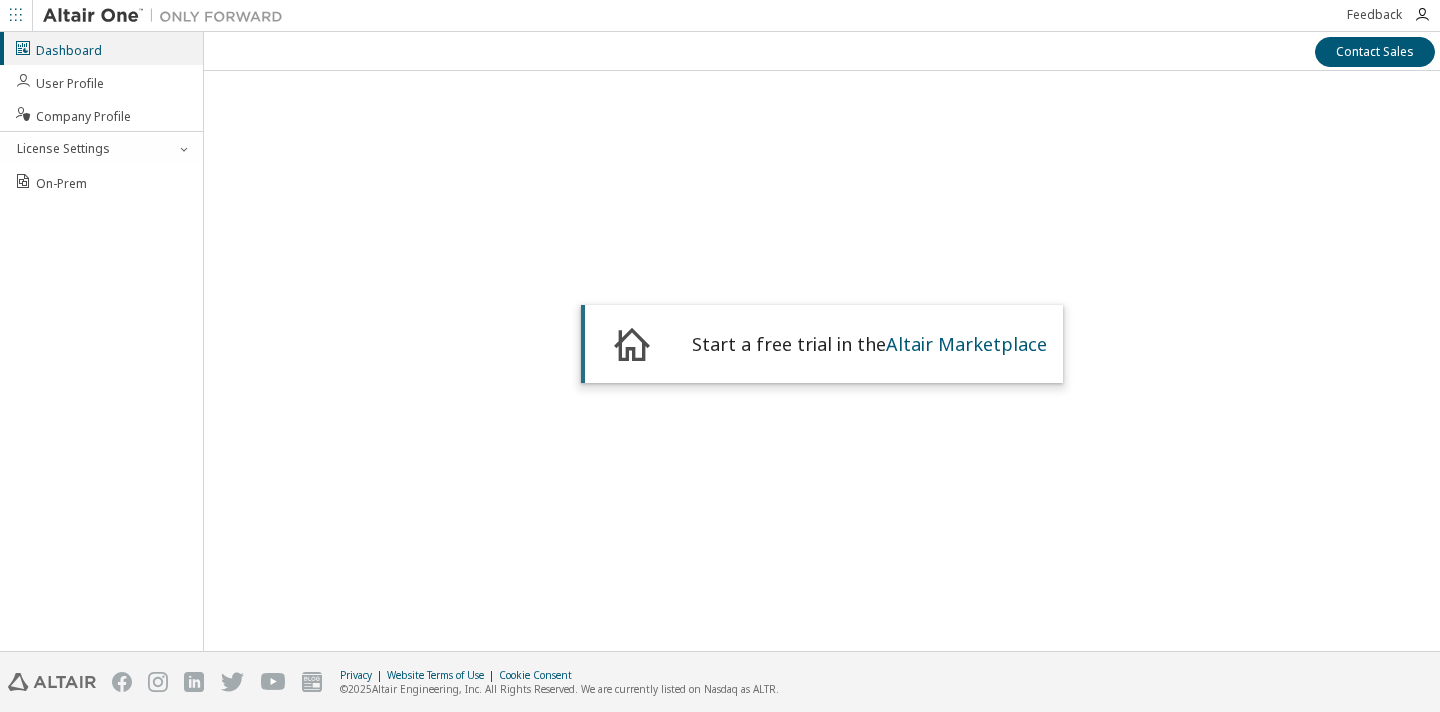 scroll, scrollTop: 0, scrollLeft: 0, axis: both 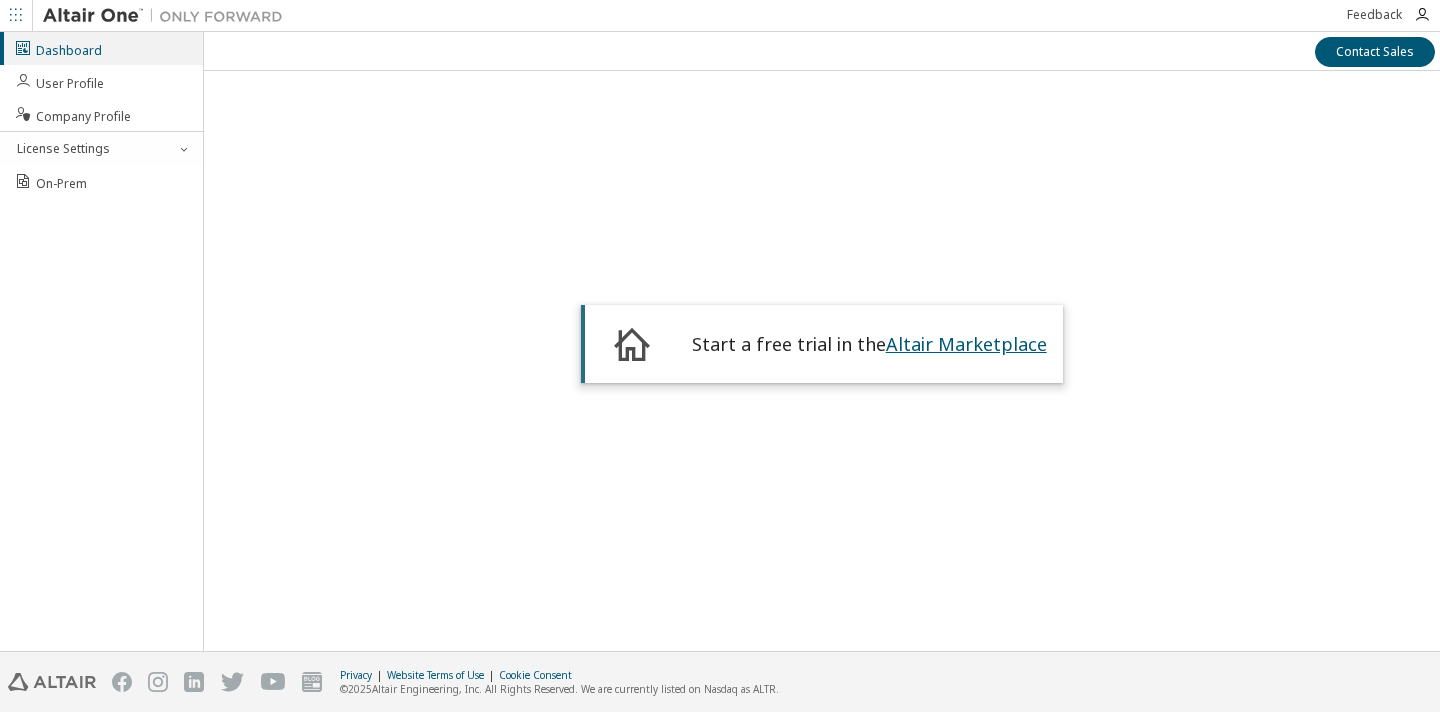 click on "Altair Marketplace" at bounding box center [966, 344] 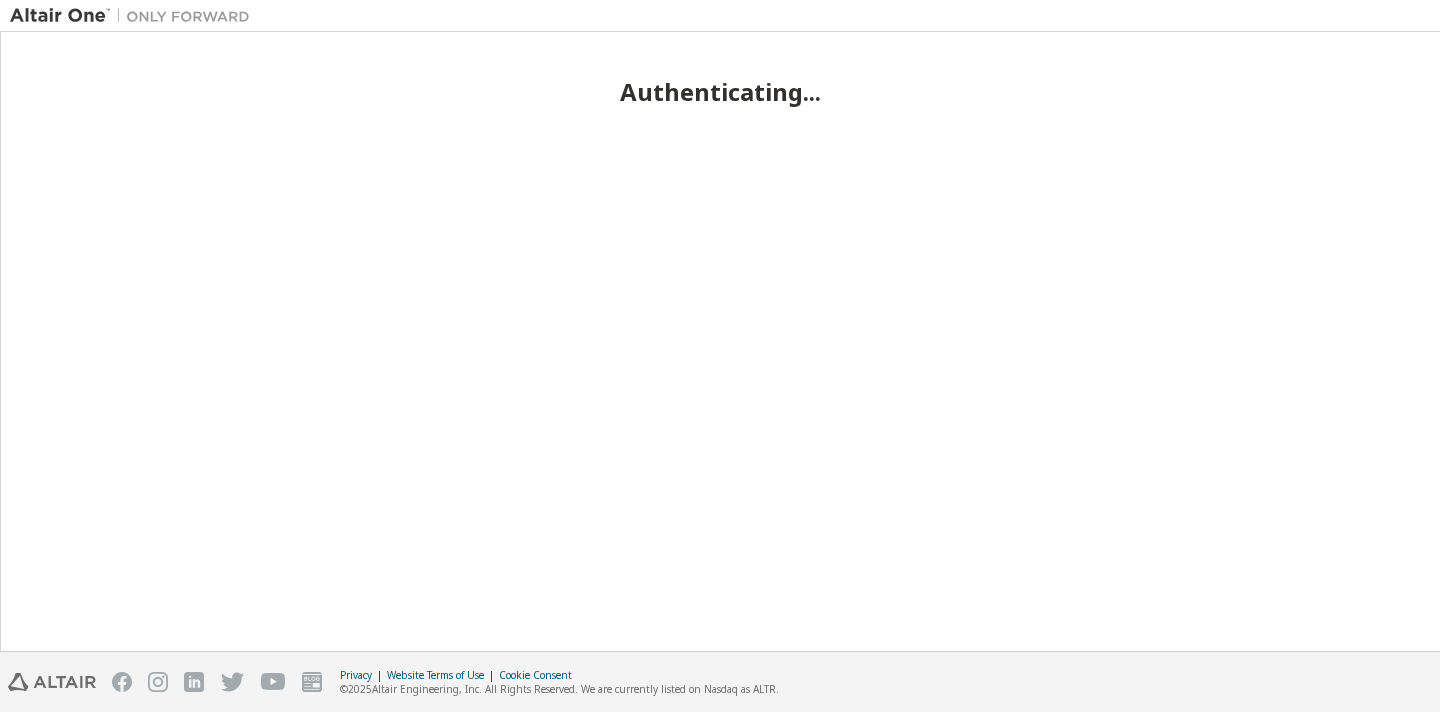 scroll, scrollTop: 0, scrollLeft: 0, axis: both 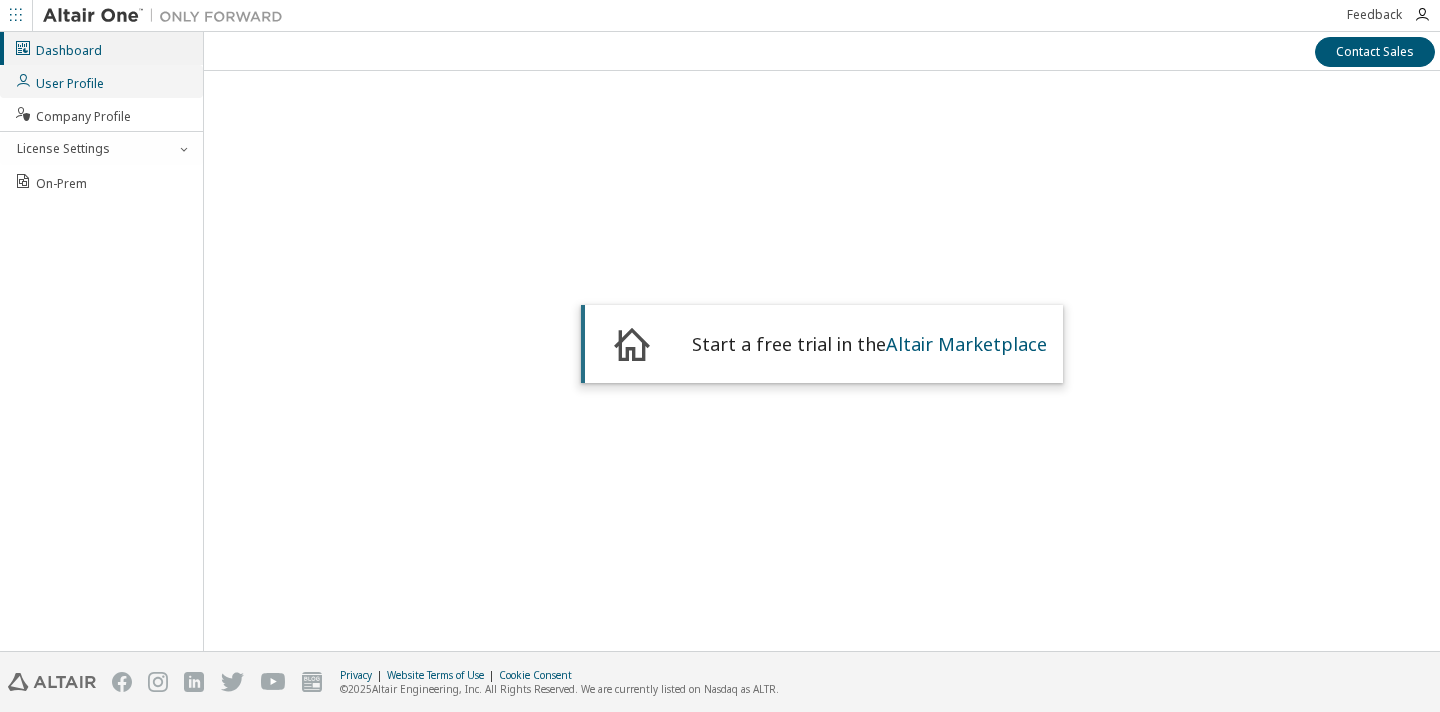 click on "User Profile" at bounding box center [101, 81] 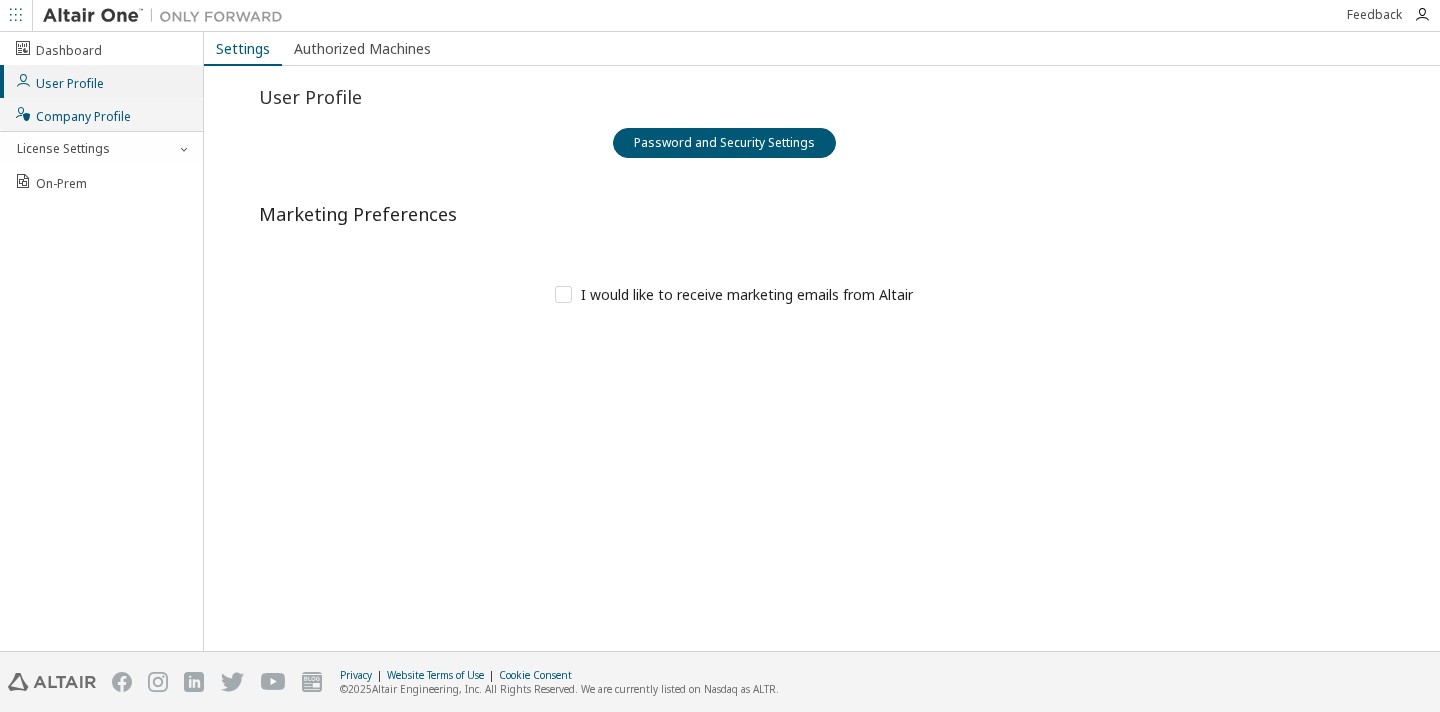 click on "Company Profile" at bounding box center (101, 114) 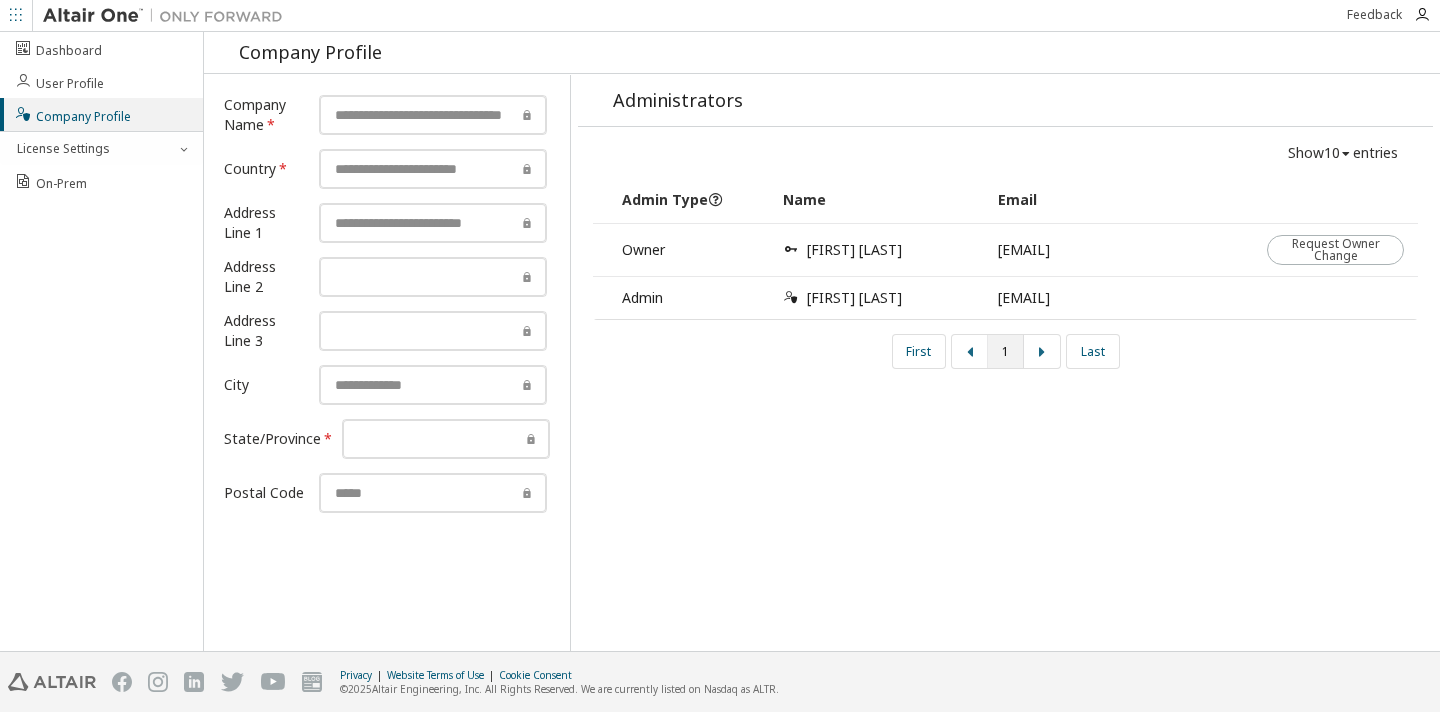 click at bounding box center [16, 15] 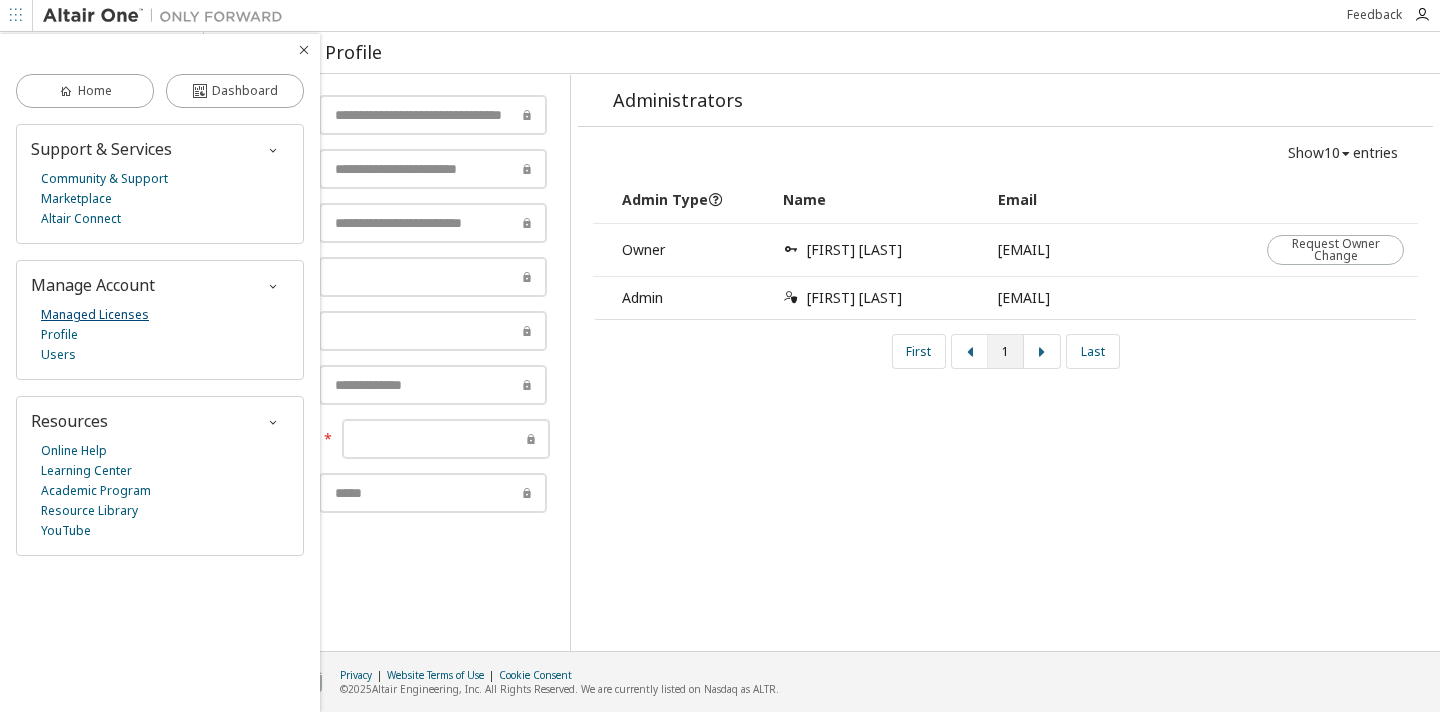 click on "Managed Licenses" at bounding box center (95, 315) 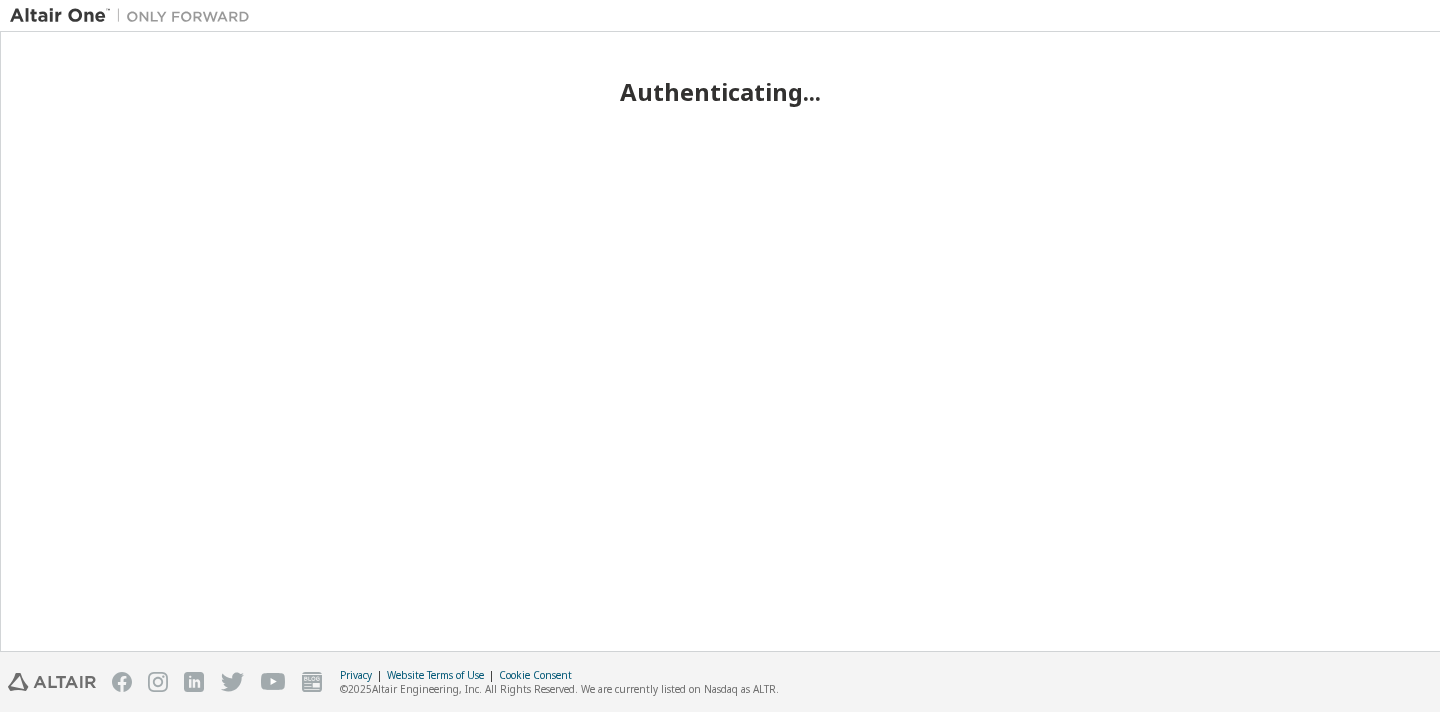 scroll, scrollTop: 0, scrollLeft: 0, axis: both 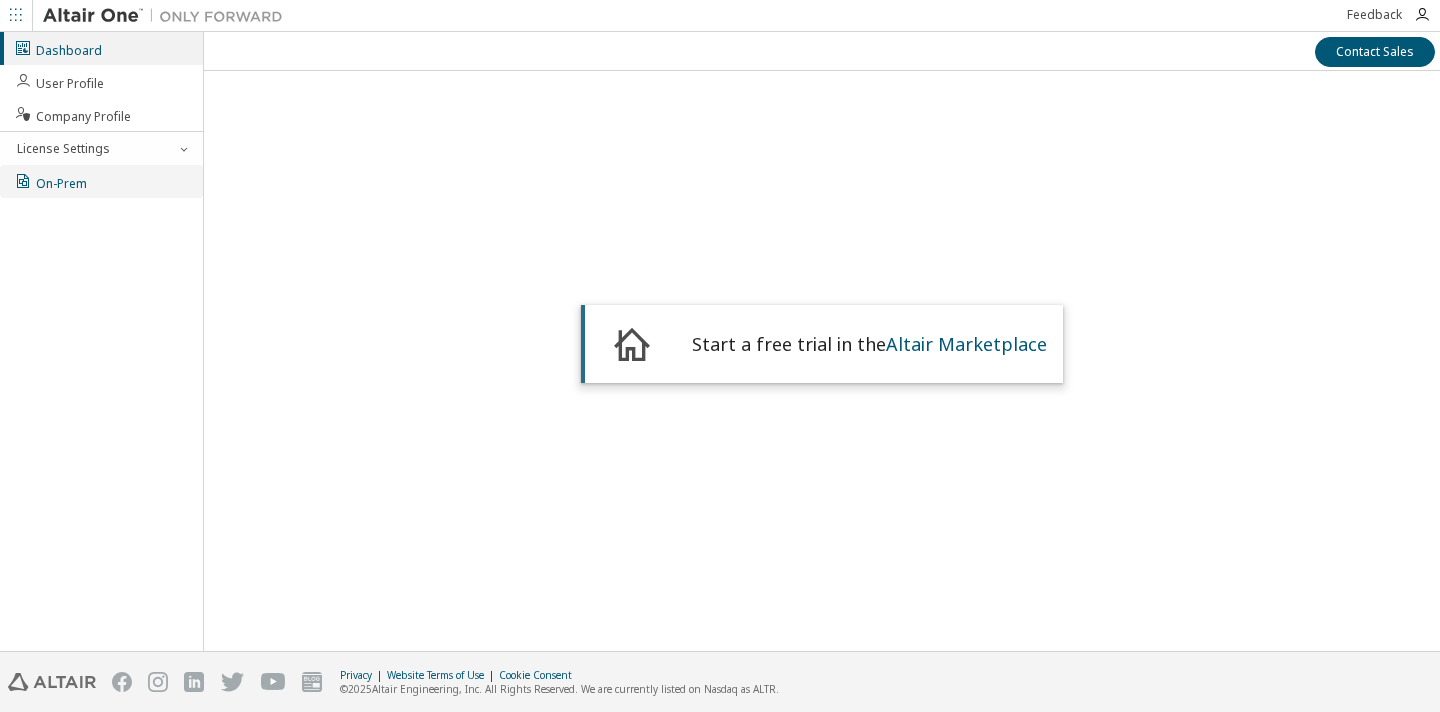click on "On-Prem" at bounding box center (101, 181) 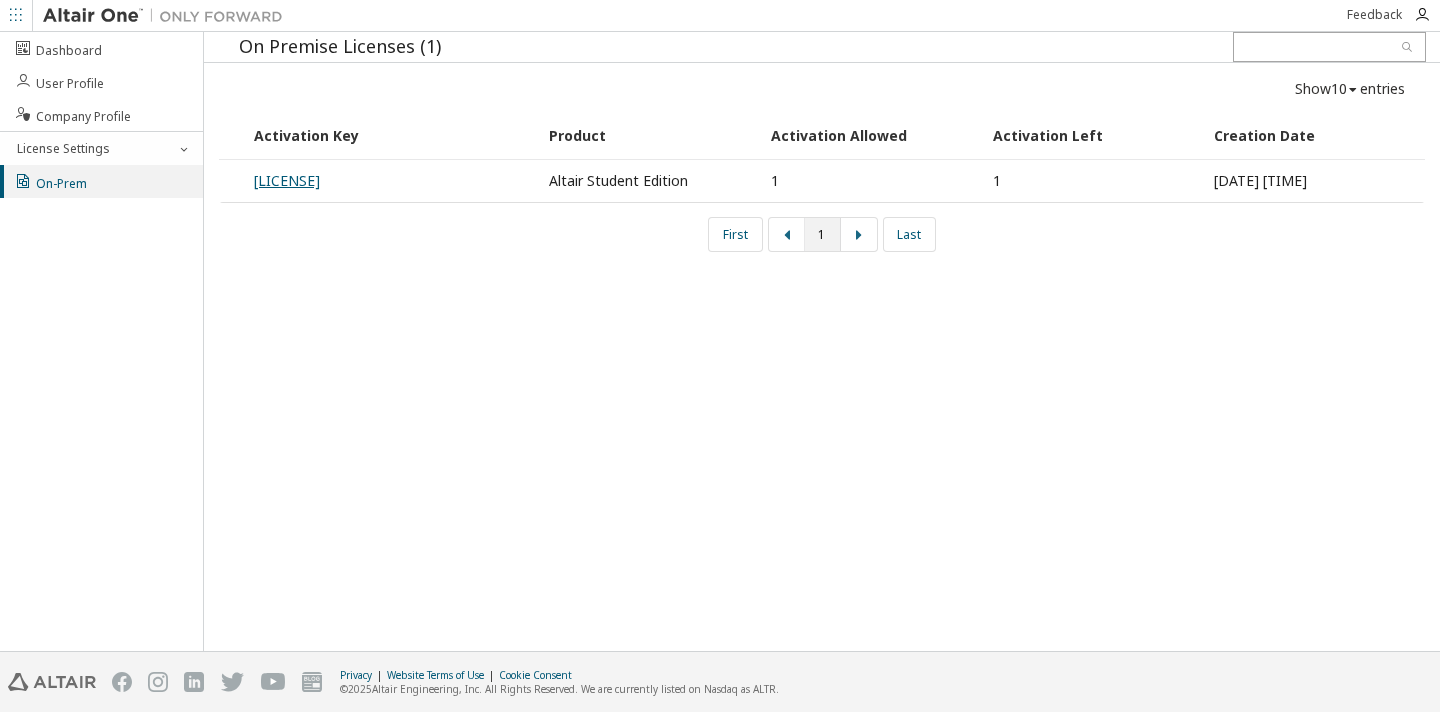 click on "[LICENSE]" at bounding box center (287, 180) 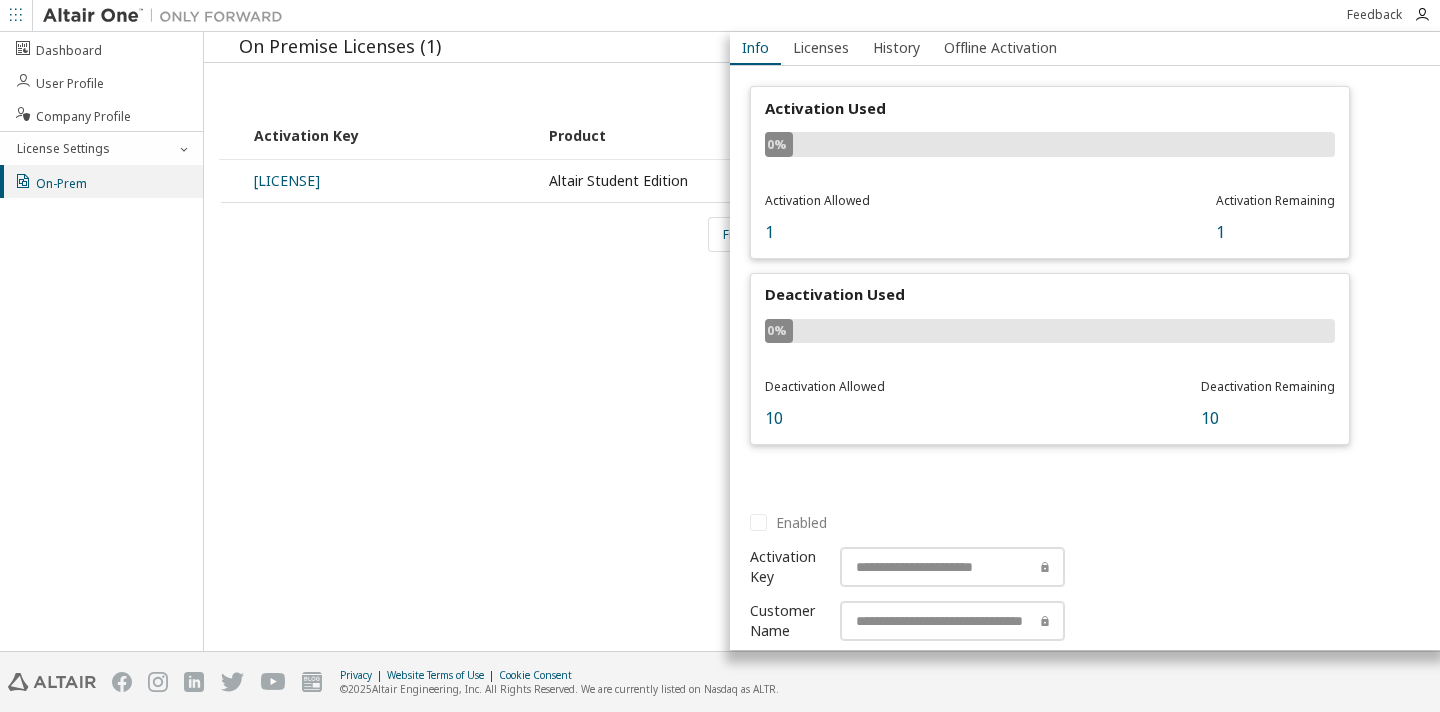 scroll, scrollTop: 0, scrollLeft: 0, axis: both 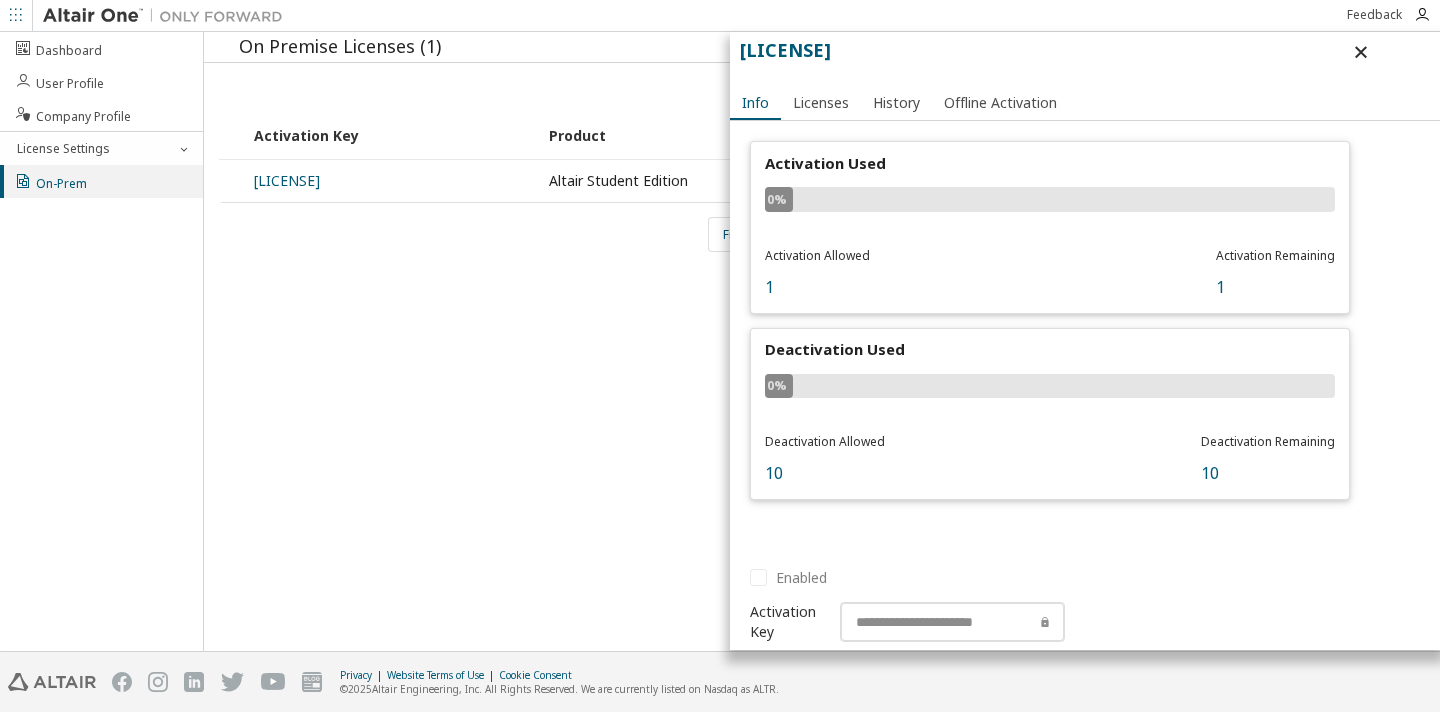 click at bounding box center (1361, 52) 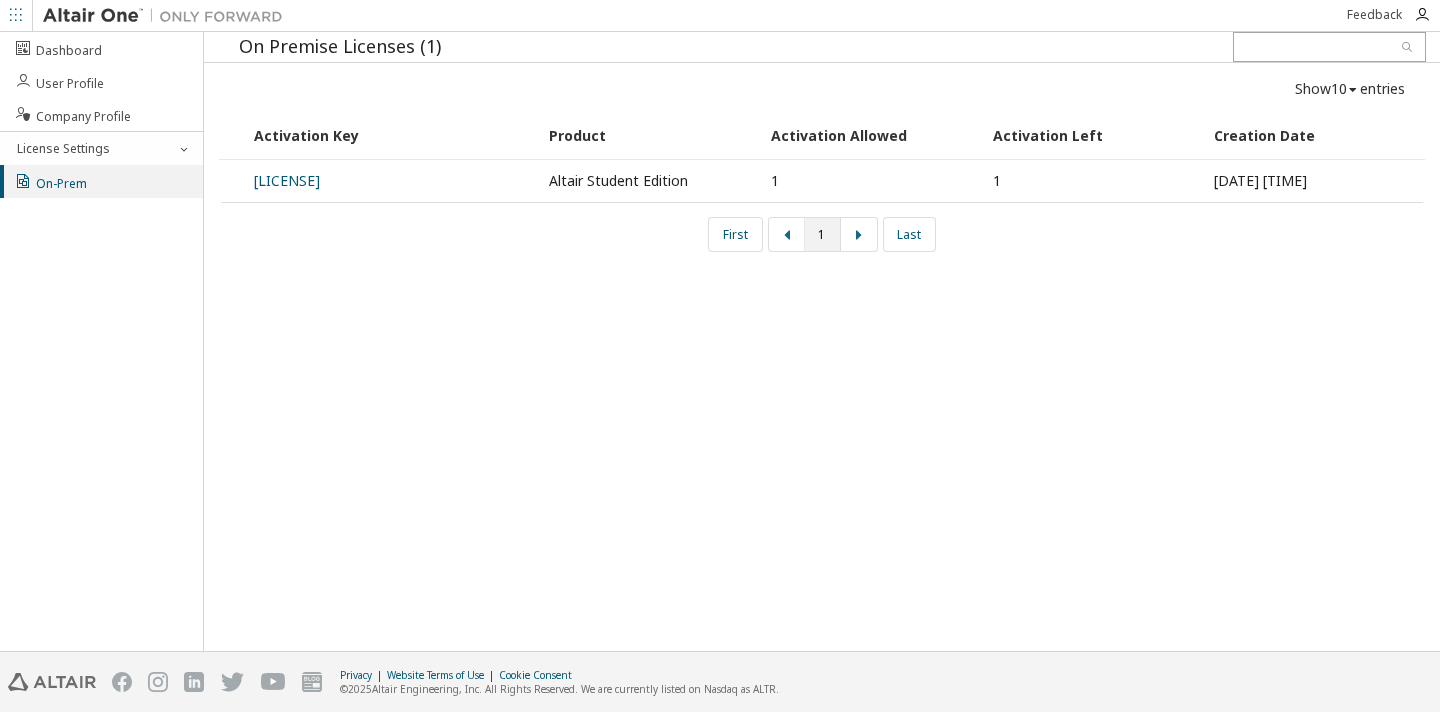 click on "1" at bounding box center [1093, 181] 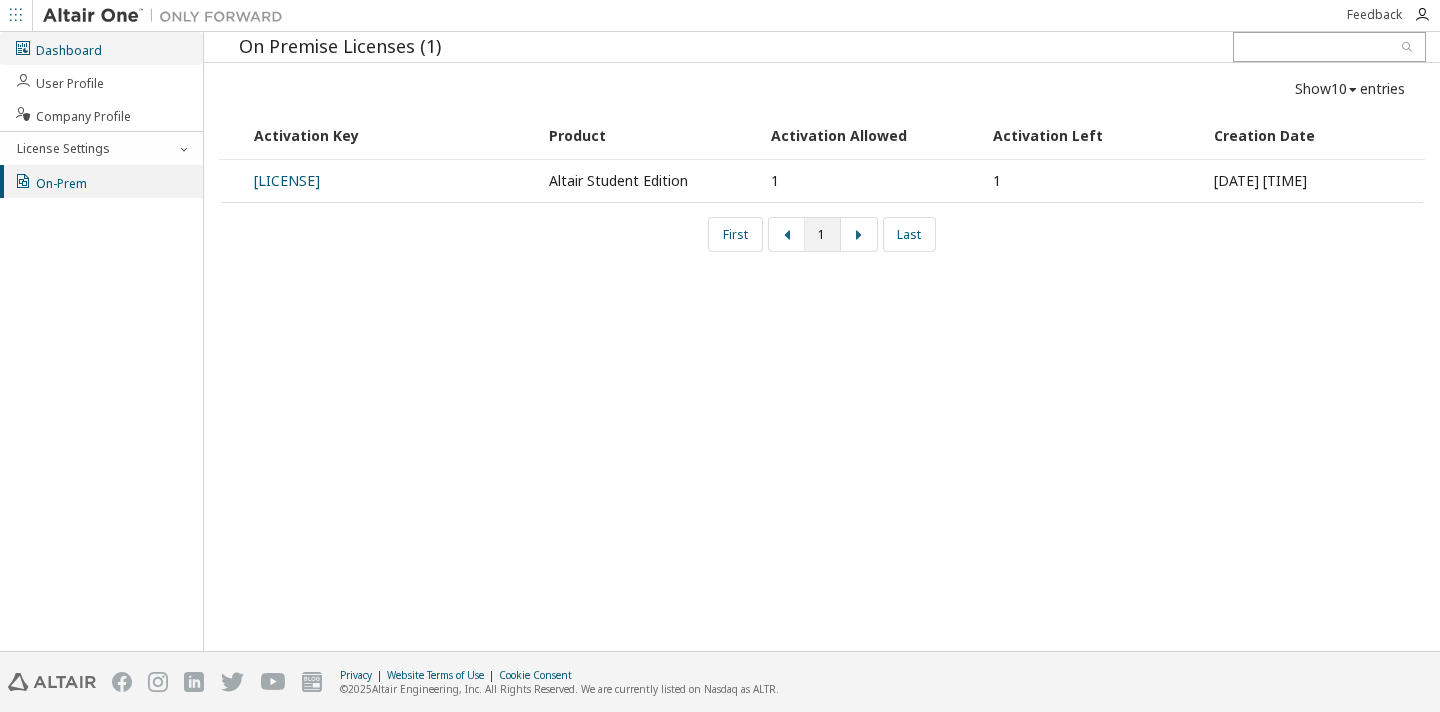 click on "Dashboard" at bounding box center [58, 48] 